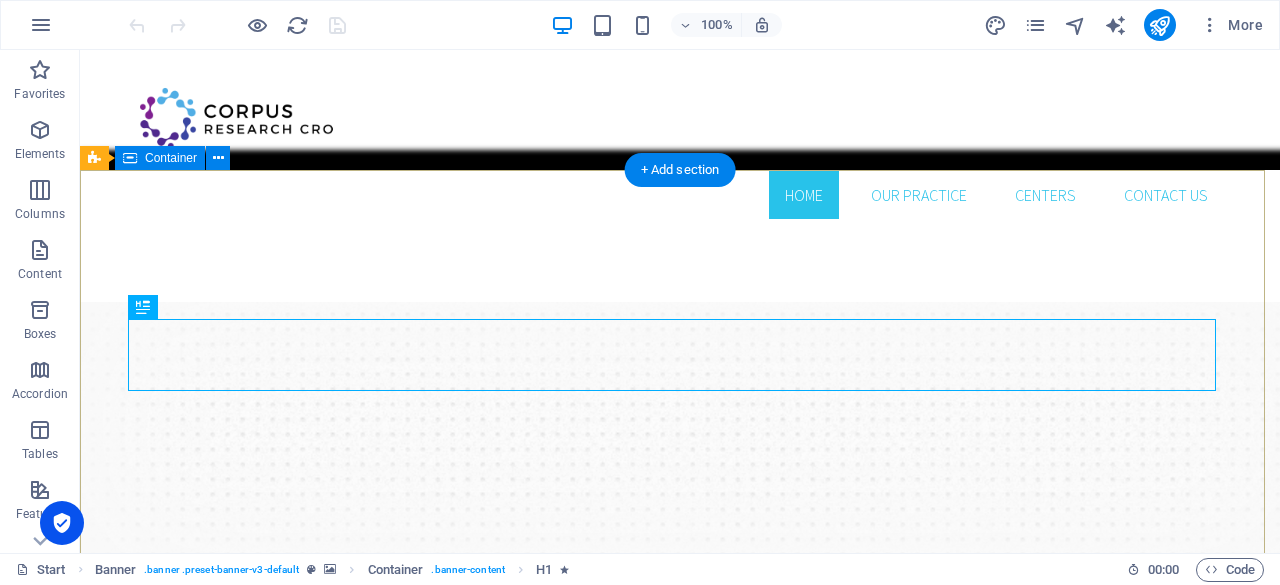 scroll, scrollTop: 0, scrollLeft: 0, axis: both 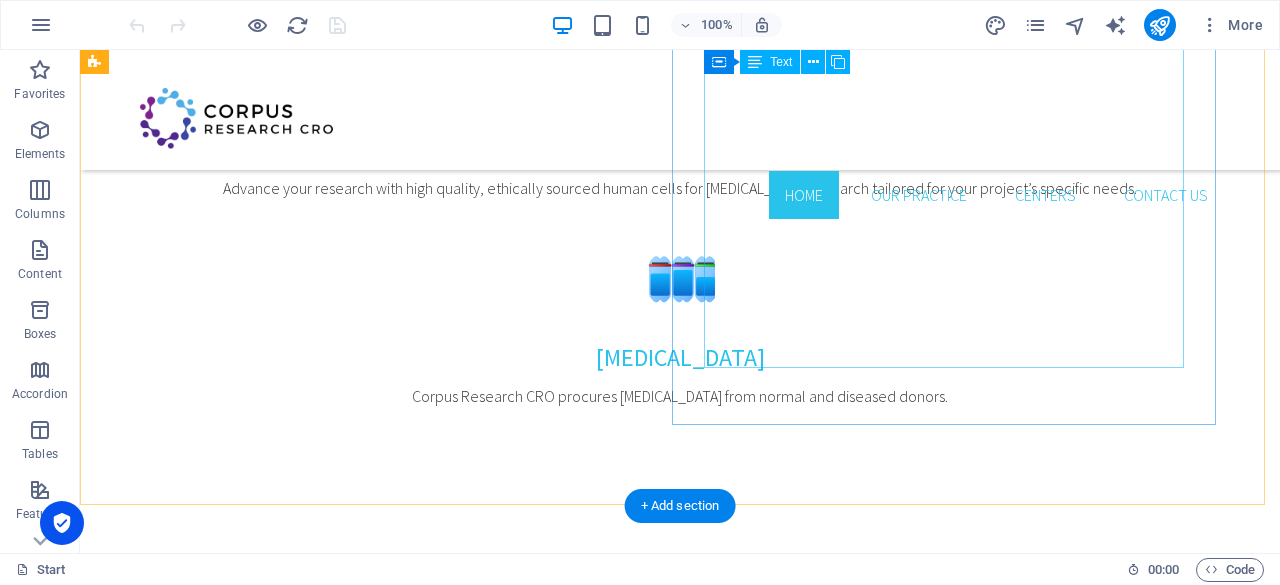 click on "Advancing Discovery with Preclinical Insight and Human Biospecimen Access Founded in [DATE],  Corpus Research CRO  is a dynamic contract research organization (CRO) offering a unique combination of preclinical research services, scientific consultancy, and biospecimen procurement for national and international partners in the pharmaceutical, biotech, and academic sectors. We specialize in: Custom-designed preclinical studies with regulatory-ready documentation Scientific consulting across experimental design, model selection, and translational strategy Procurement and distribution of ethically sourced human tissues and [MEDICAL_DATA] for research use, including FFPE blocks, fresh/frozen tissues, blood, plasma, serum, and matched samples Our multidisciplinary team  composed of experts in medicine, genetics, and bioengineering supports your project with precision, speed, and ethical integrity." at bounding box center (640, 902) 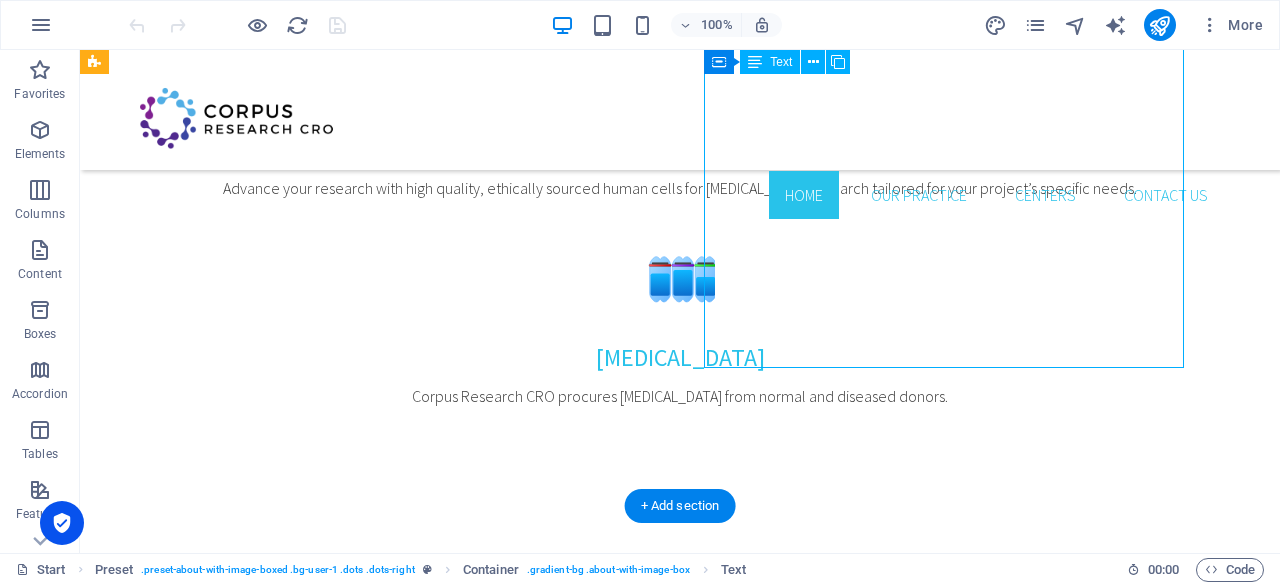 click on "Advancing Discovery with Preclinical Insight and Human Biospecimen Access Founded in [DATE],  Corpus Research CRO  is a dynamic contract research organization (CRO) offering a unique combination of preclinical research services, scientific consultancy, and biospecimen procurement for national and international partners in the pharmaceutical, biotech, and academic sectors. We specialize in: Custom-designed preclinical studies with regulatory-ready documentation Scientific consulting across experimental design, model selection, and translational strategy Procurement and distribution of ethically sourced human tissues and [MEDICAL_DATA] for research use, including FFPE blocks, fresh/frozen tissues, blood, plasma, serum, and matched samples Our multidisciplinary team  composed of experts in medicine, genetics, and bioengineering supports your project with precision, speed, and ethical integrity." at bounding box center [640, 902] 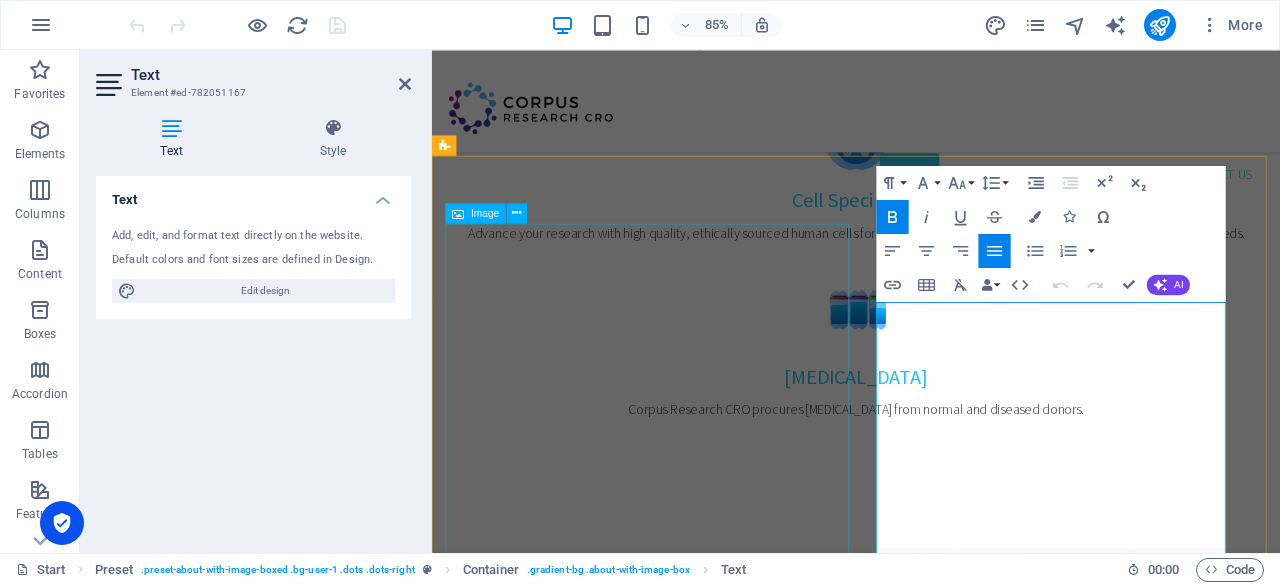 scroll, scrollTop: 970, scrollLeft: 0, axis: vertical 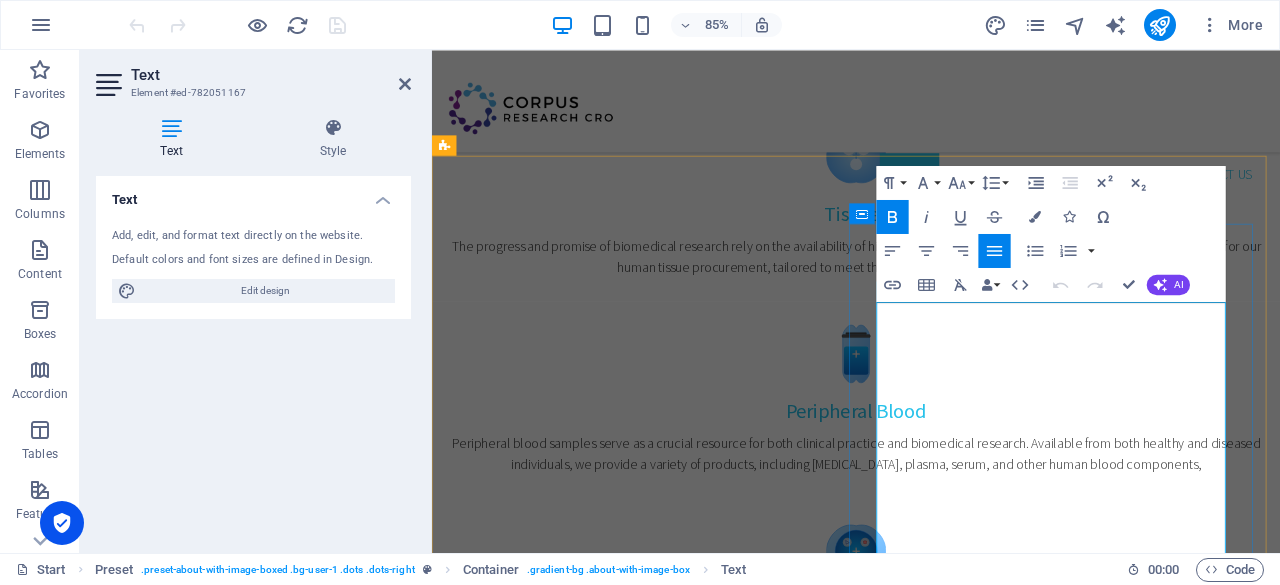 click on "Founded in [DATE],  Corpus Research CRO  is a dynamic contract research organization (CRO) offering a unique combination of preclinical research services, scientific consultancy, and biospecimen procurement for national and international partners in the pharmaceutical, biotech, and academic sectors." at bounding box center [931, 1372] 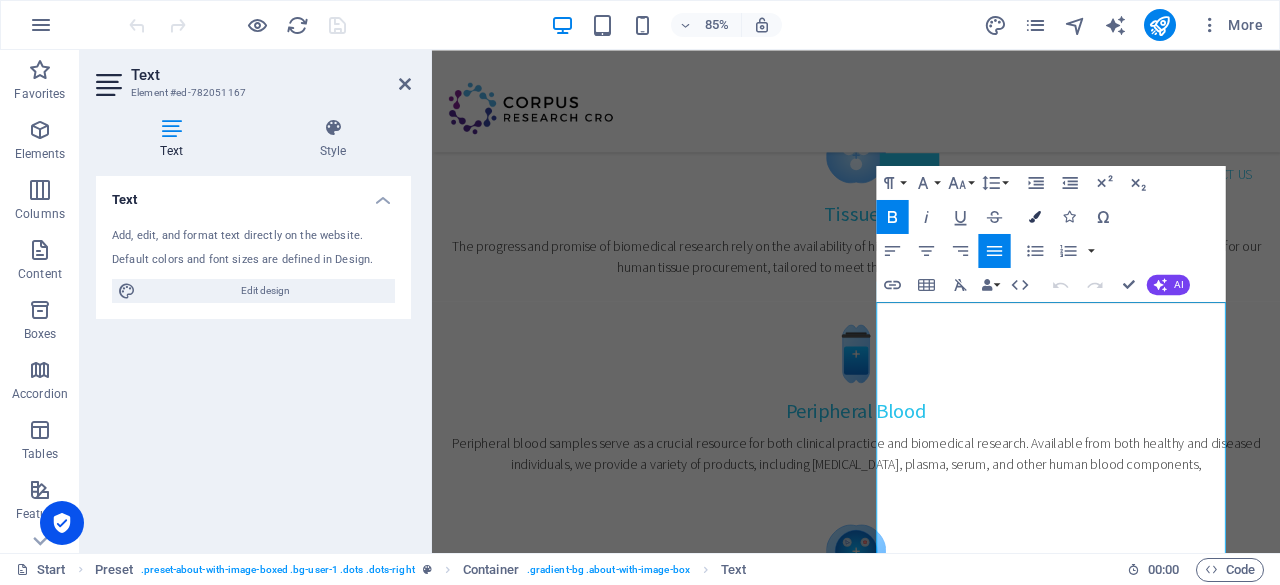 click at bounding box center (1036, 216) 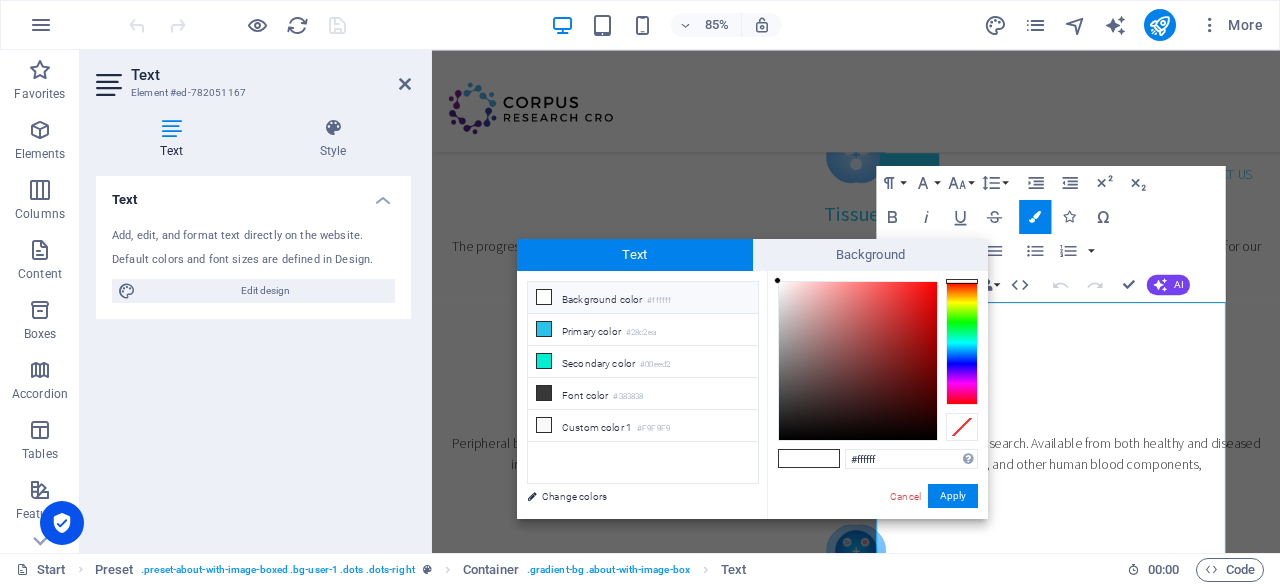 type on "#080000" 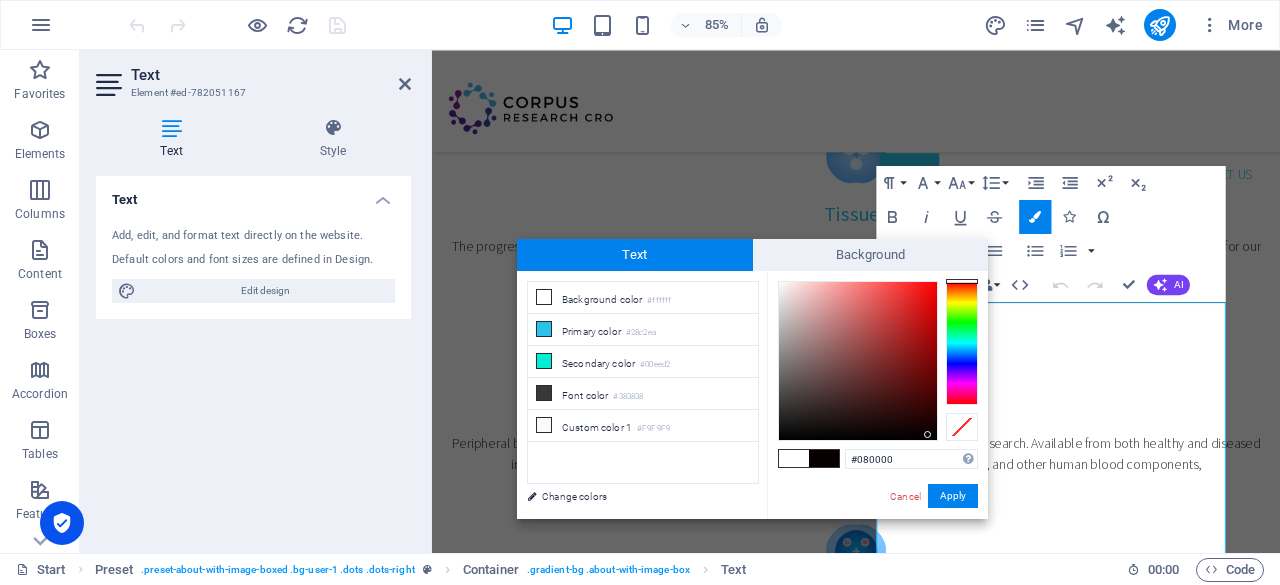 click at bounding box center (858, 361) 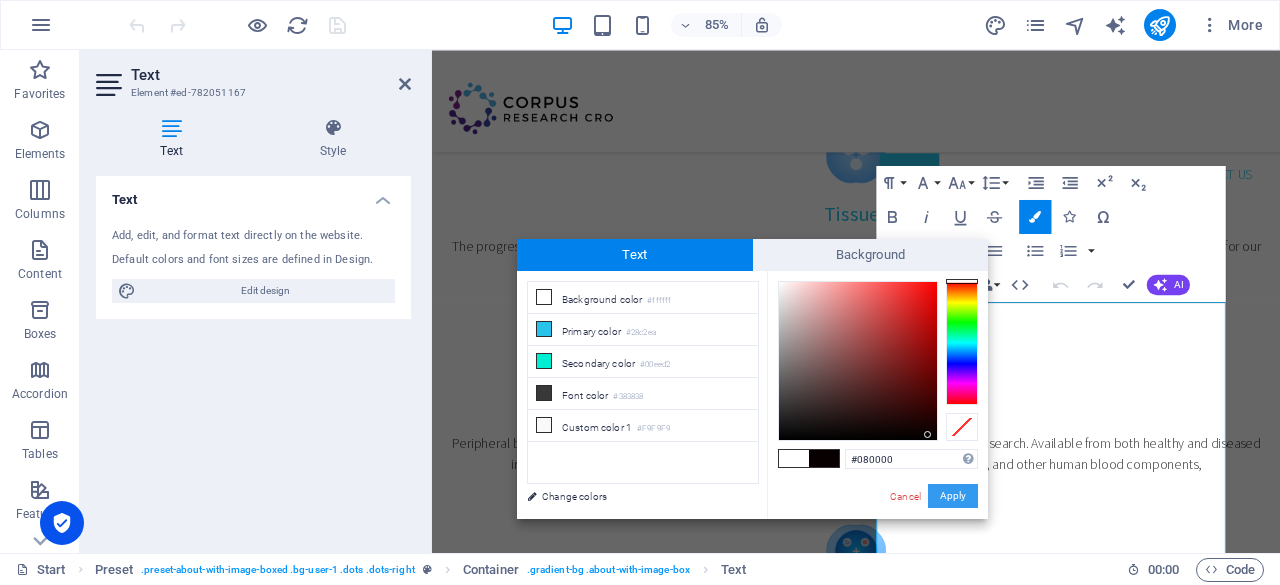 click on "Apply" at bounding box center [953, 496] 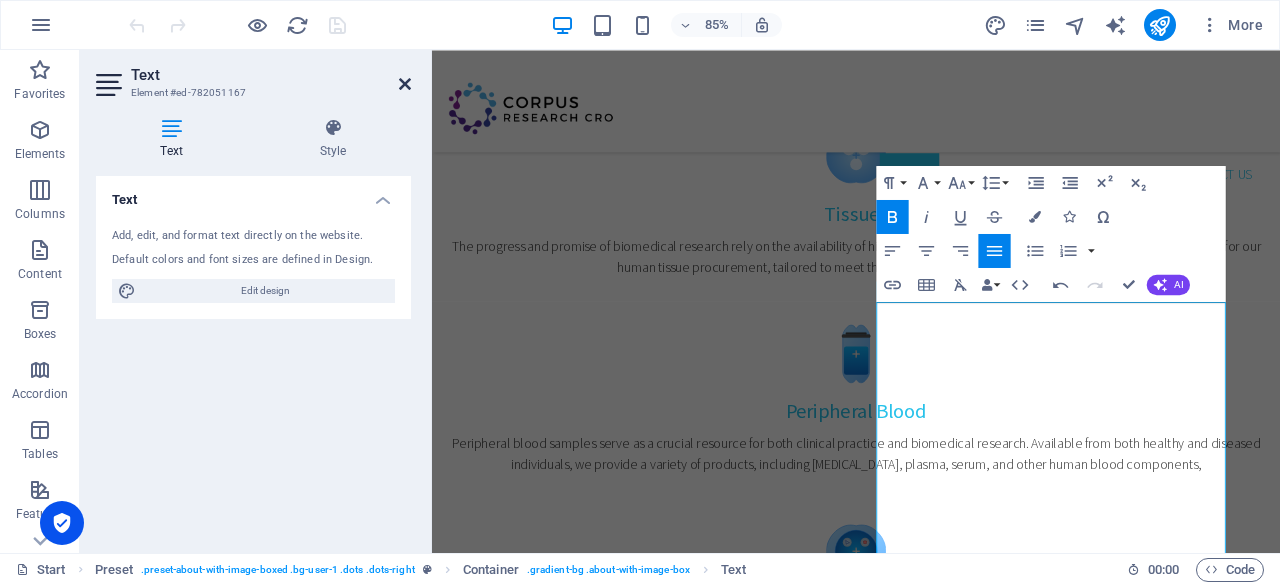 click at bounding box center [405, 84] 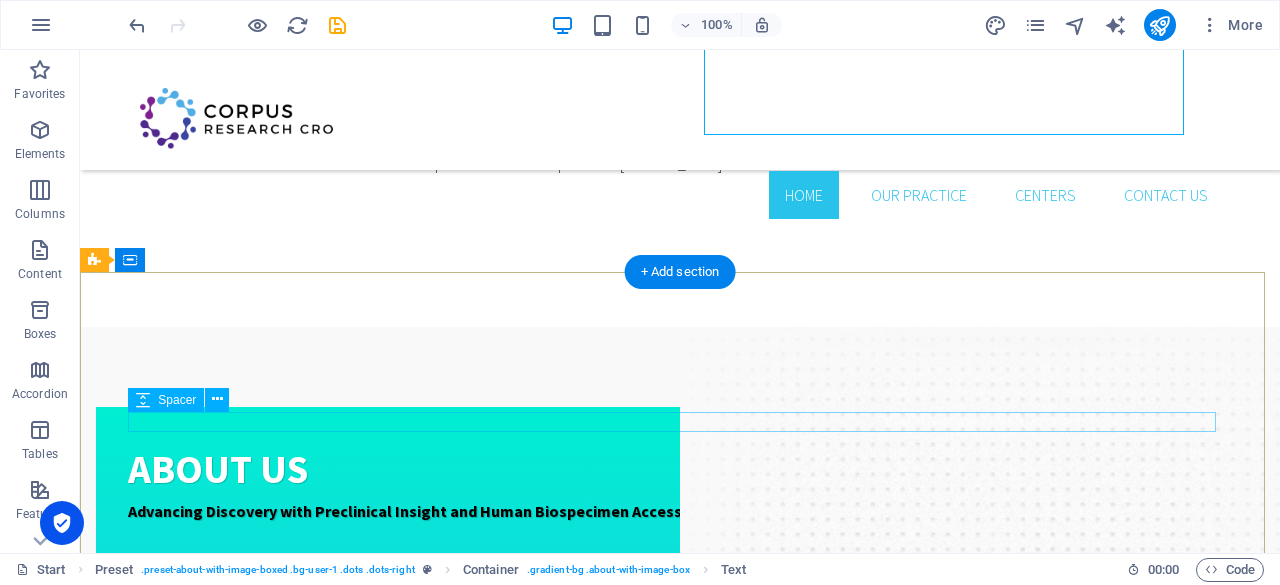 scroll, scrollTop: 1684, scrollLeft: 0, axis: vertical 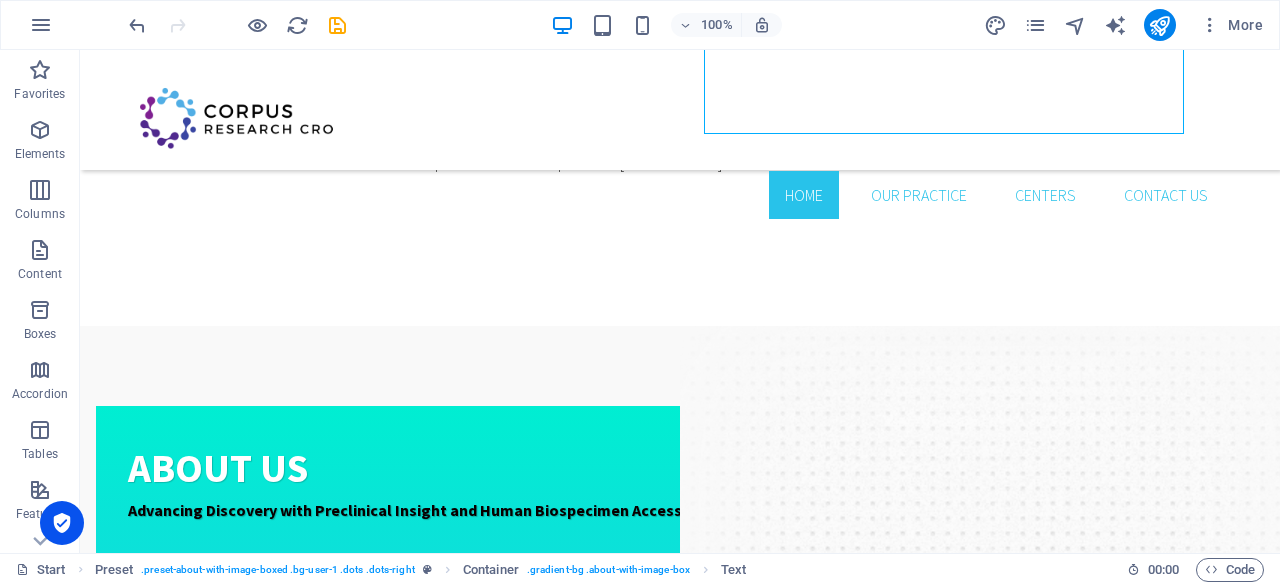 click at bounding box center (237, 25) 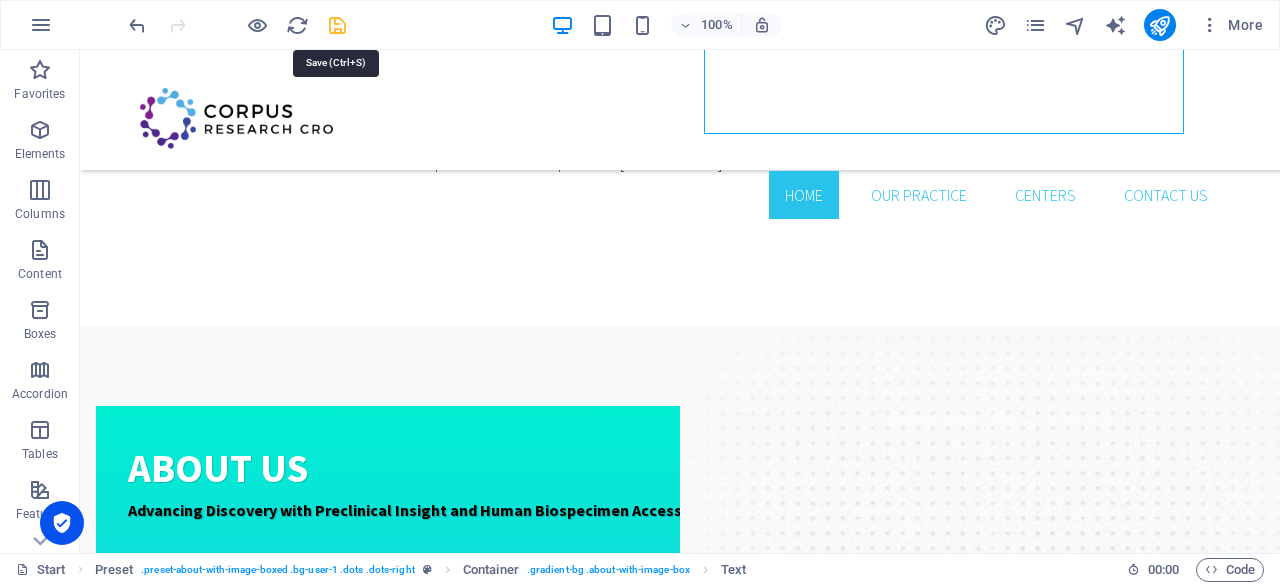 click at bounding box center [337, 25] 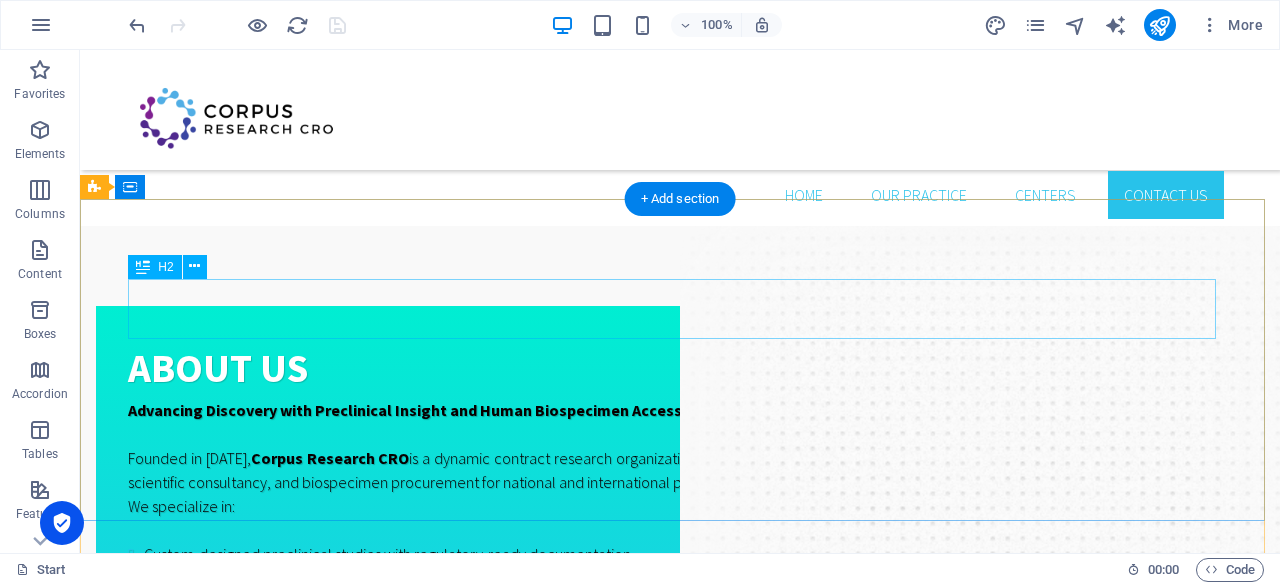 scroll, scrollTop: 1796, scrollLeft: 0, axis: vertical 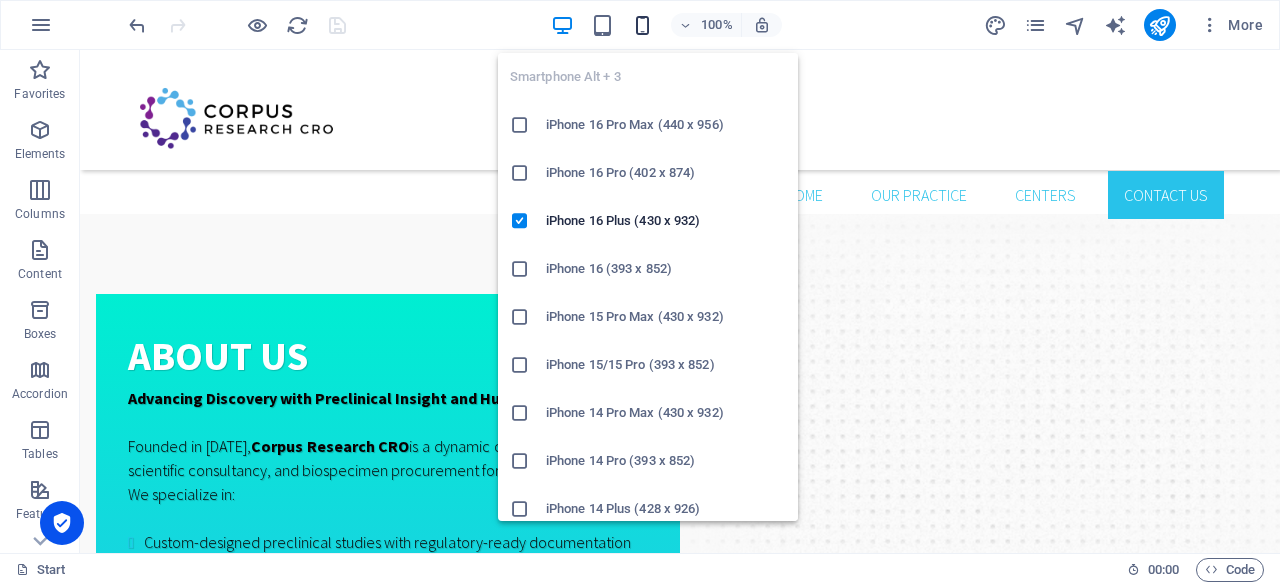 click at bounding box center (642, 25) 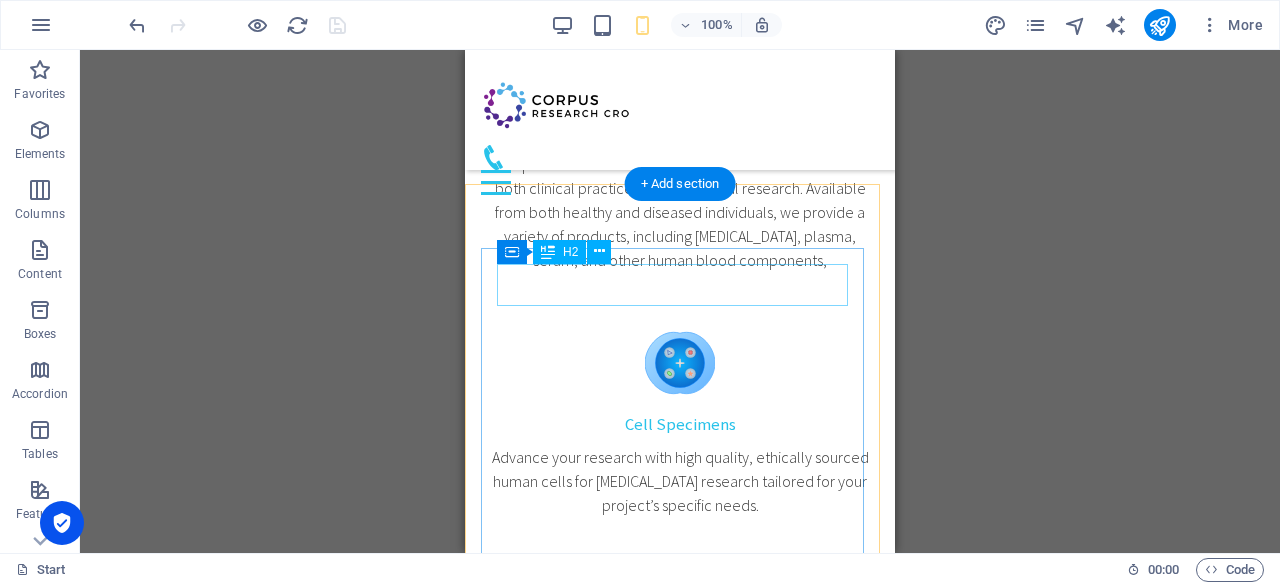 scroll, scrollTop: 1230, scrollLeft: 0, axis: vertical 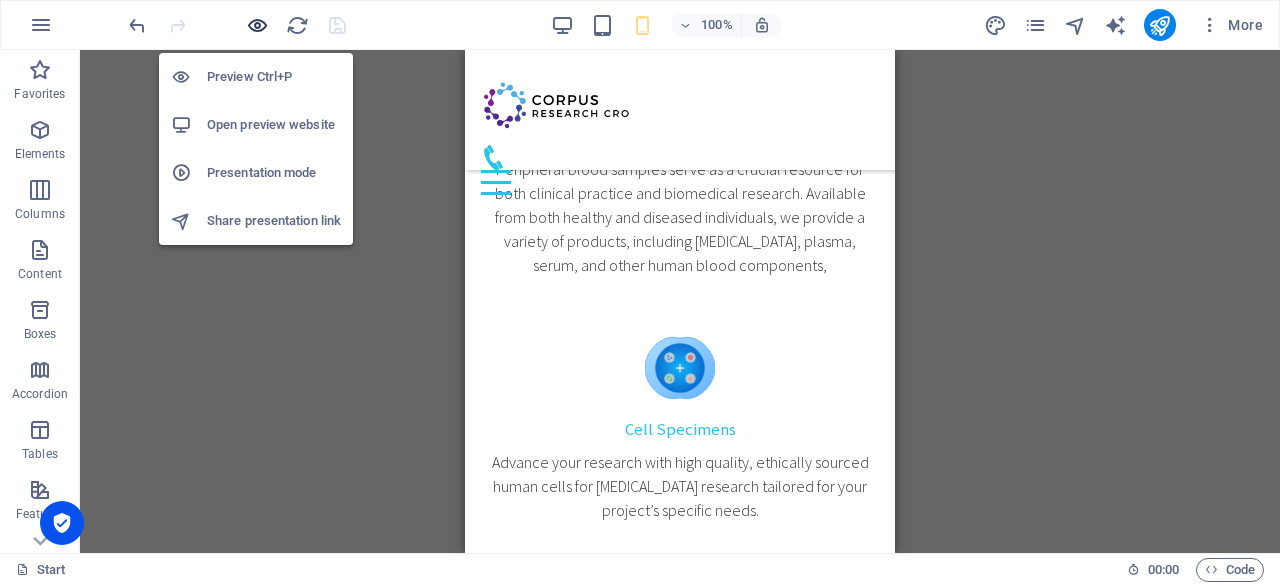 click at bounding box center (257, 25) 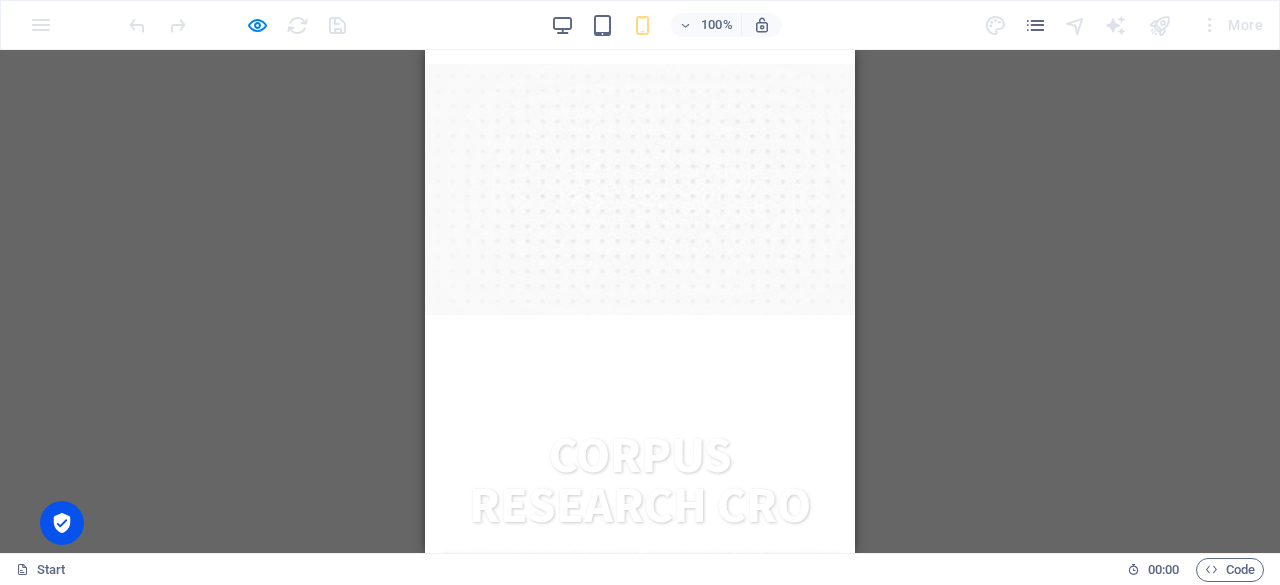 scroll, scrollTop: 229, scrollLeft: 0, axis: vertical 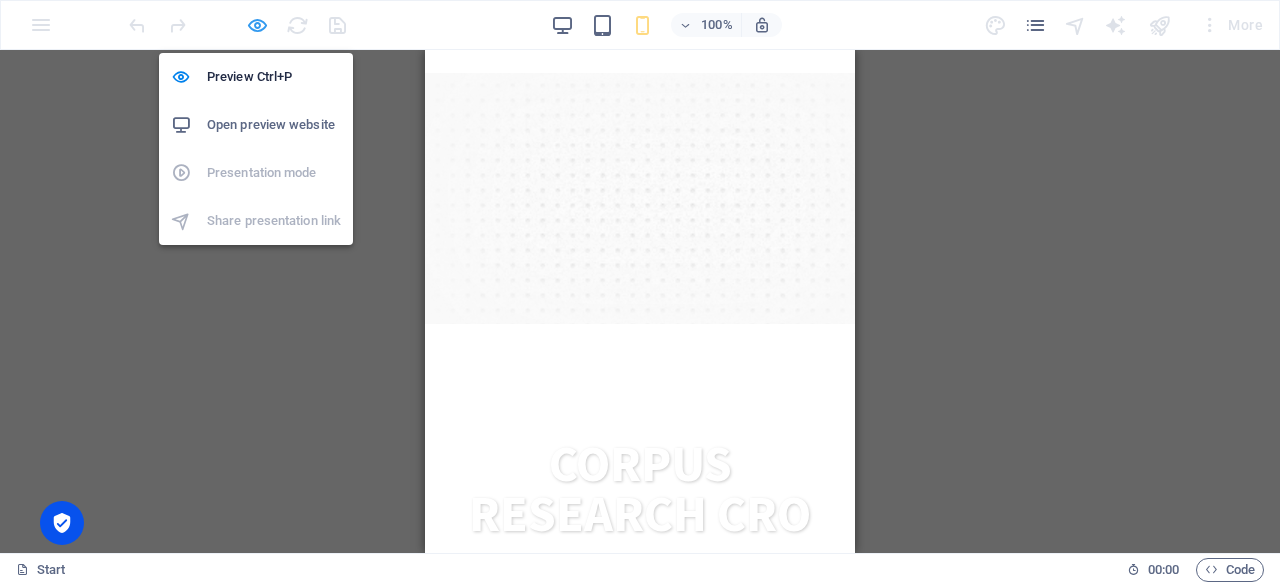 click at bounding box center [257, 25] 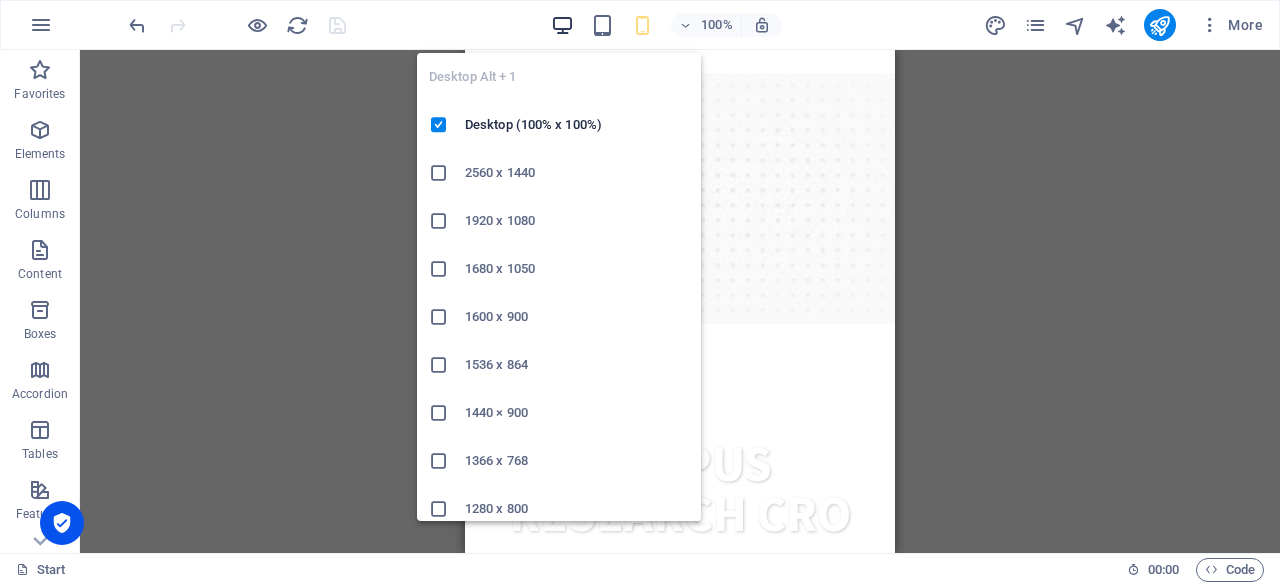 click at bounding box center [562, 25] 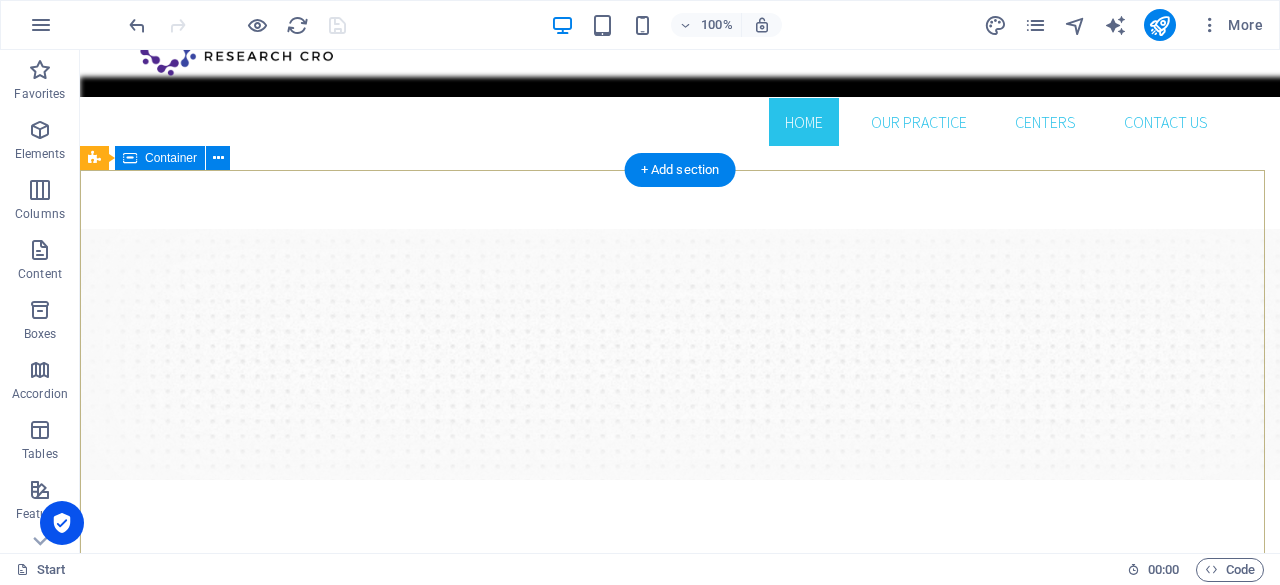 scroll, scrollTop: 0, scrollLeft: 0, axis: both 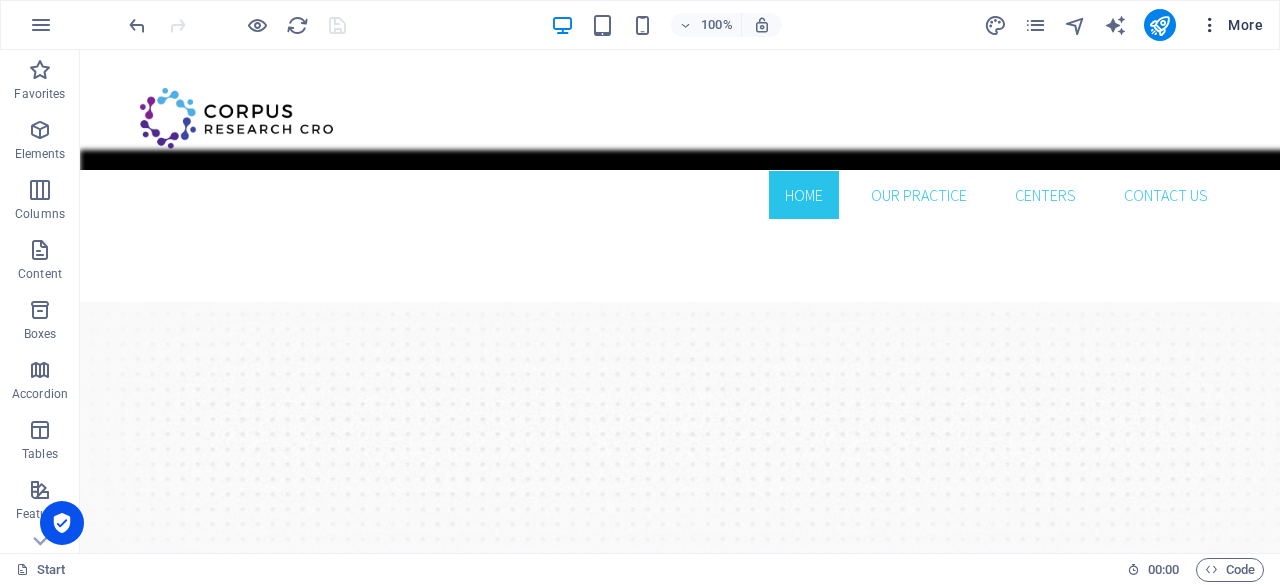 click on "More" at bounding box center [1231, 25] 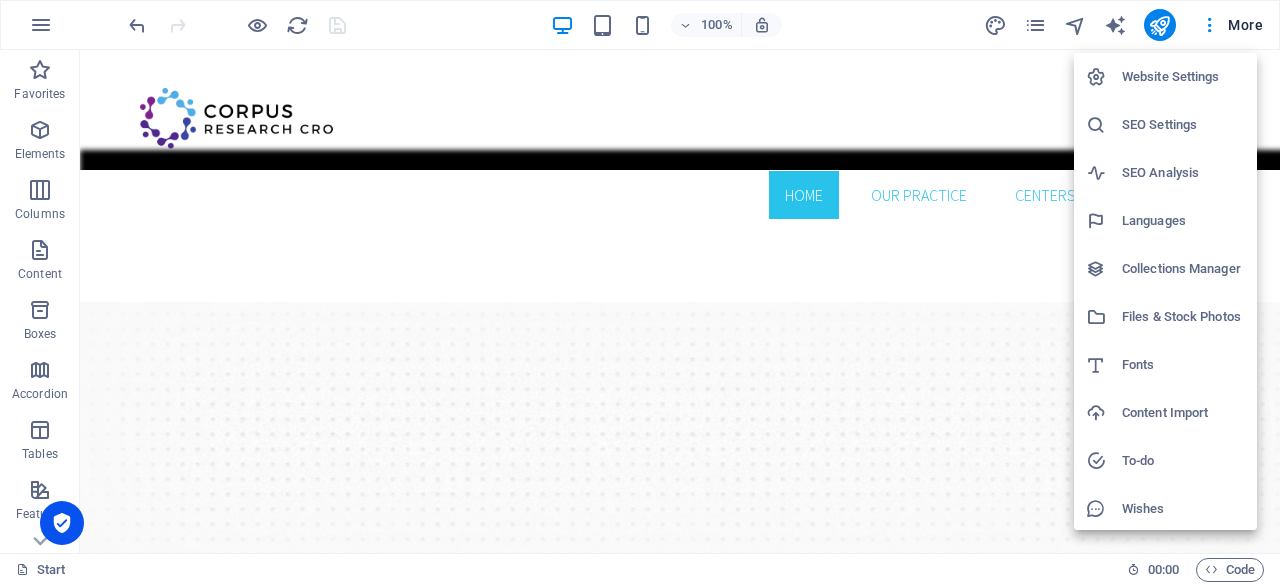 click on "SEO Settings" at bounding box center (1183, 125) 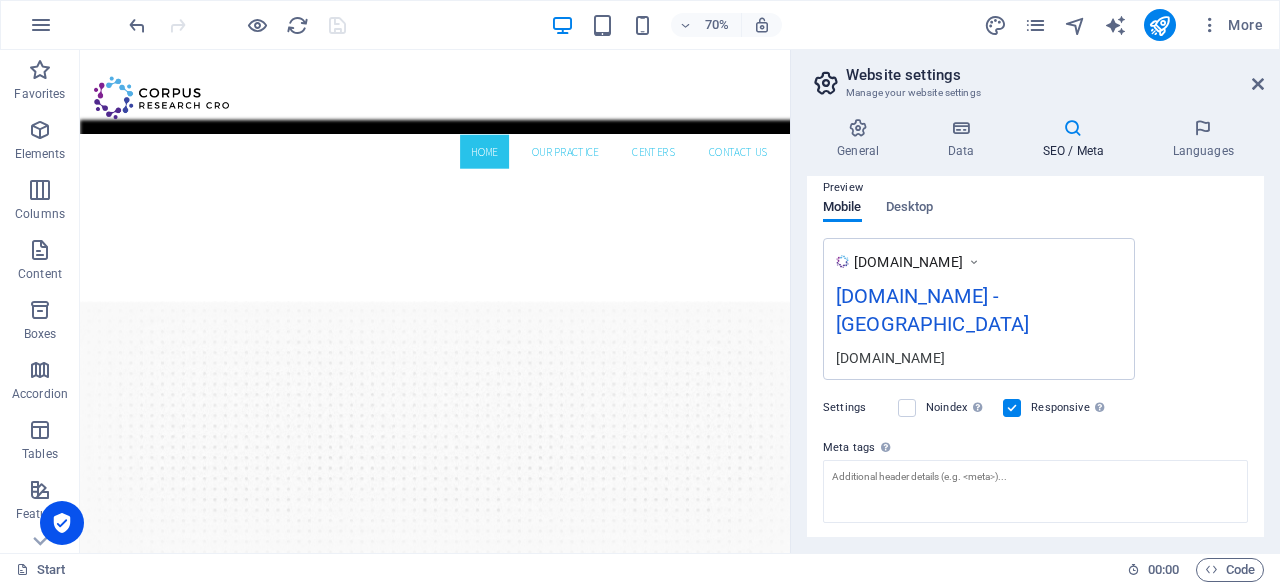 scroll, scrollTop: 273, scrollLeft: 0, axis: vertical 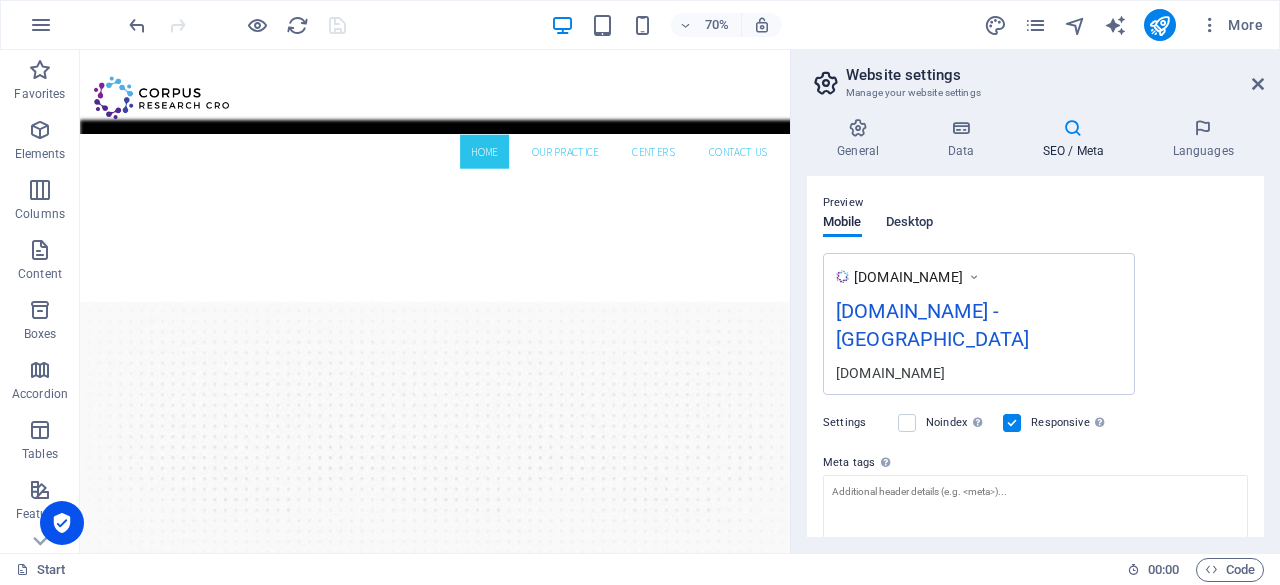 click on "Desktop" at bounding box center [910, 224] 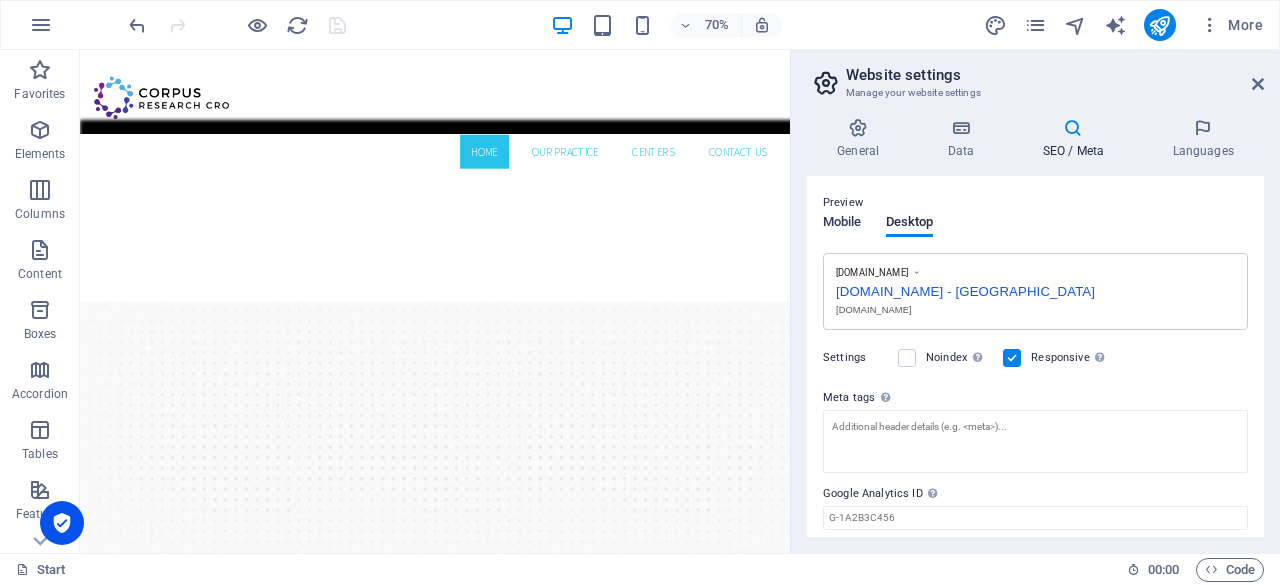 click on "Mobile" at bounding box center (842, 224) 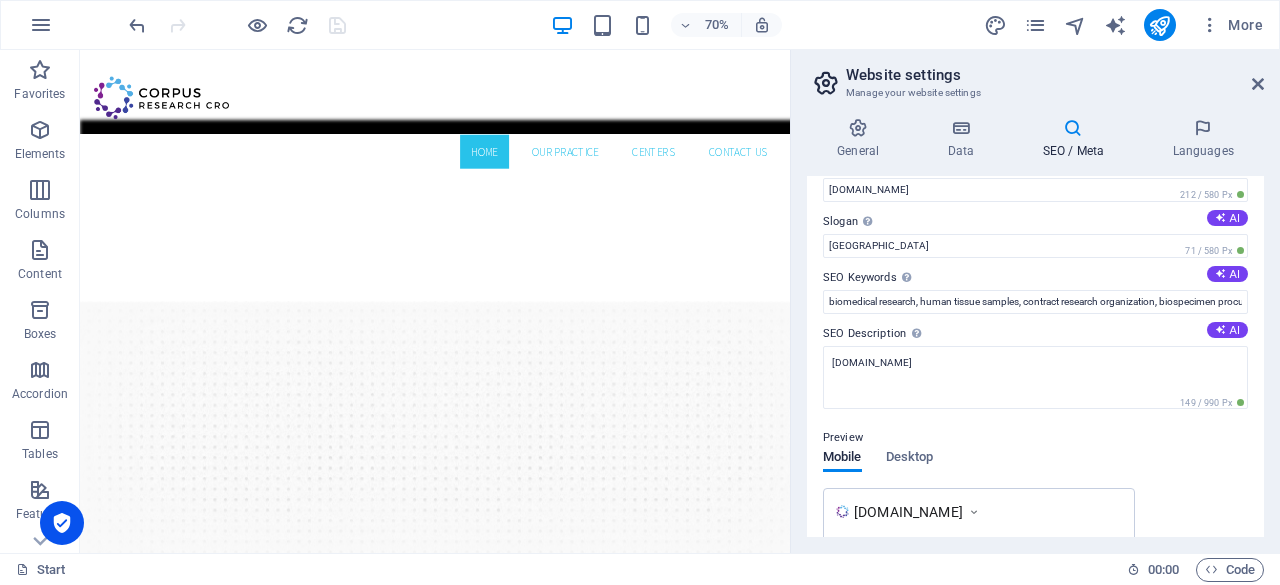 scroll, scrollTop: 0, scrollLeft: 0, axis: both 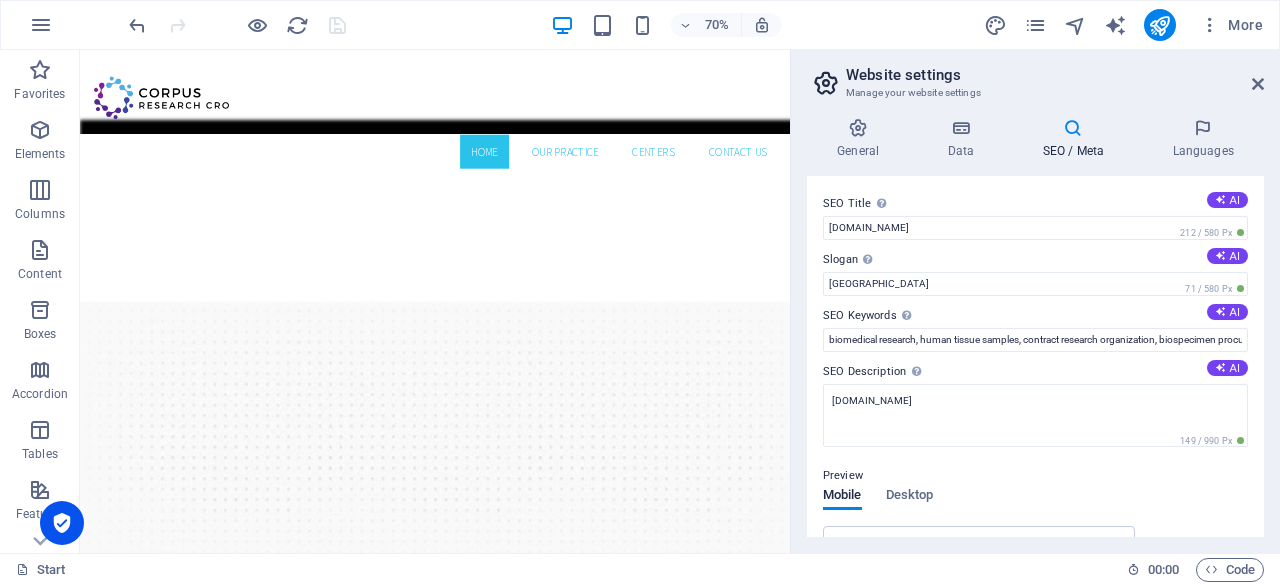 click on "Website settings" at bounding box center [1055, 75] 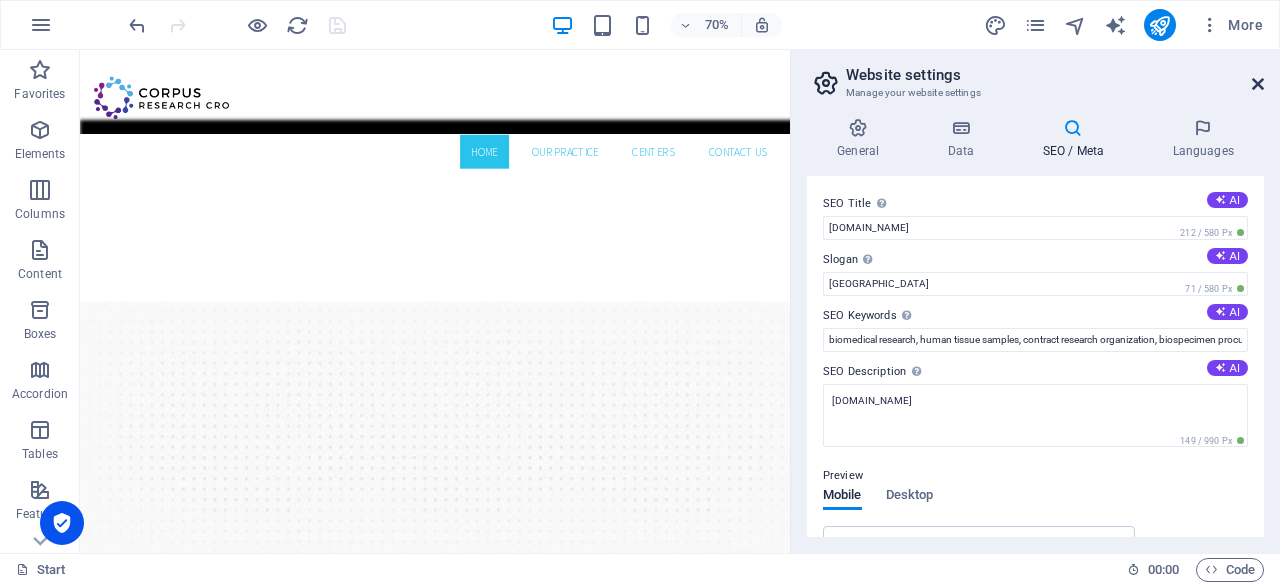 click at bounding box center [1258, 84] 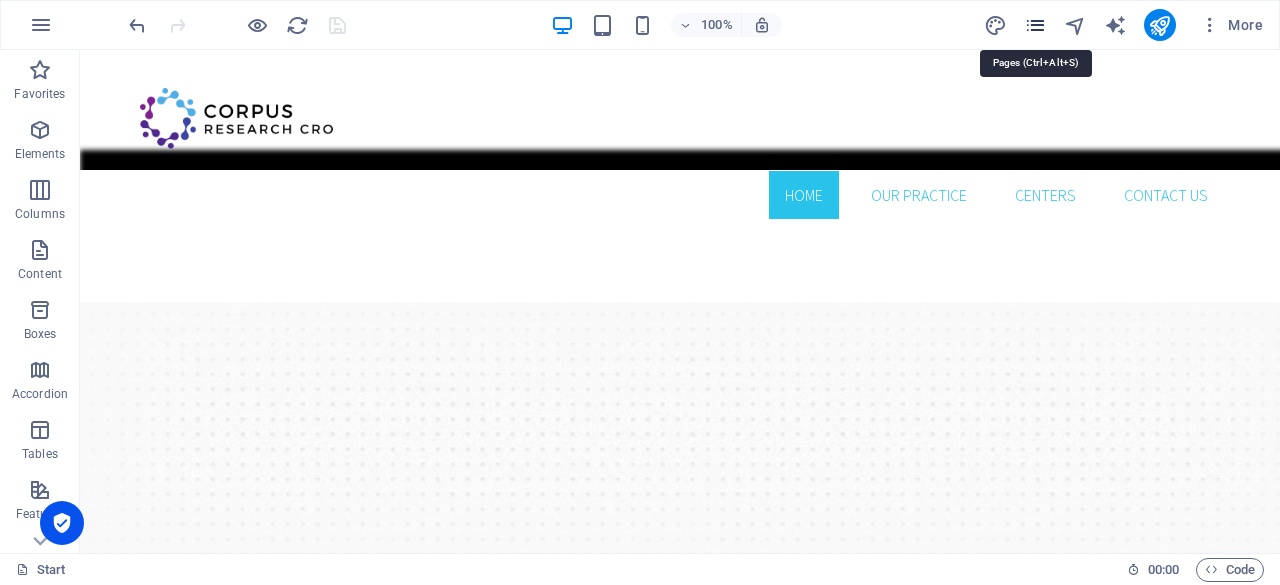 click at bounding box center (1035, 25) 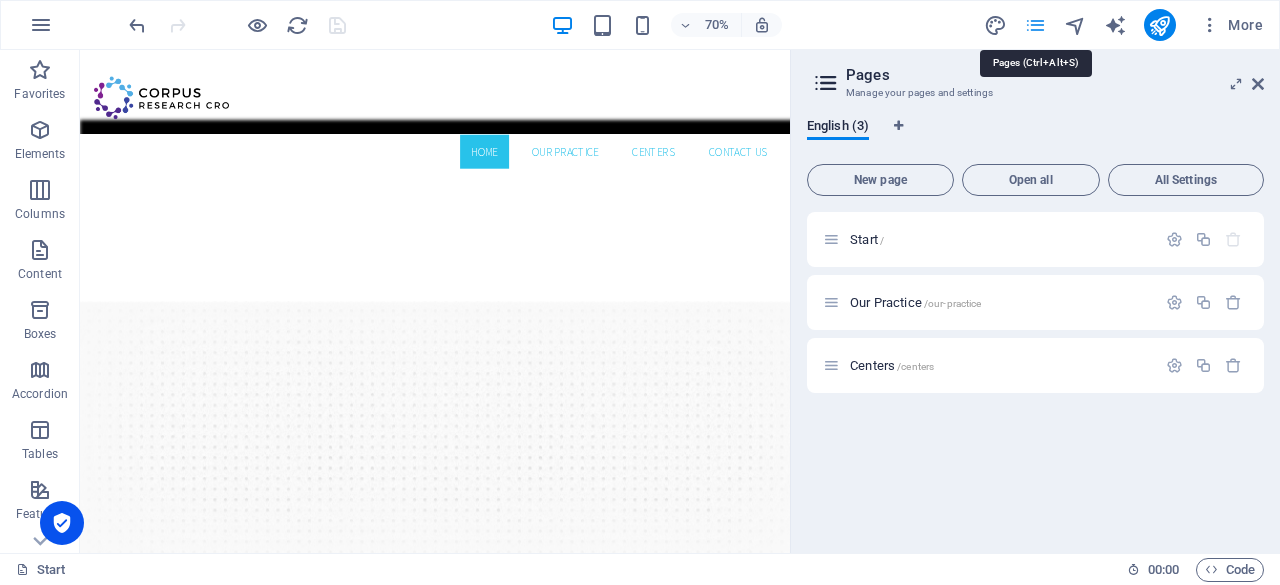 click at bounding box center (1035, 25) 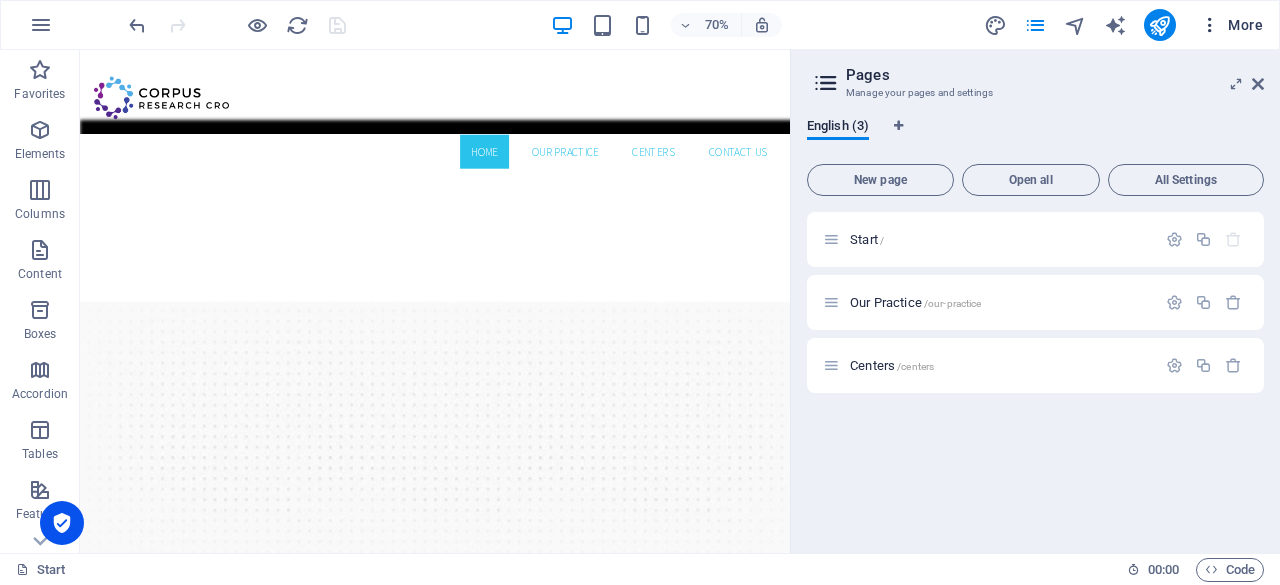 click at bounding box center [1210, 25] 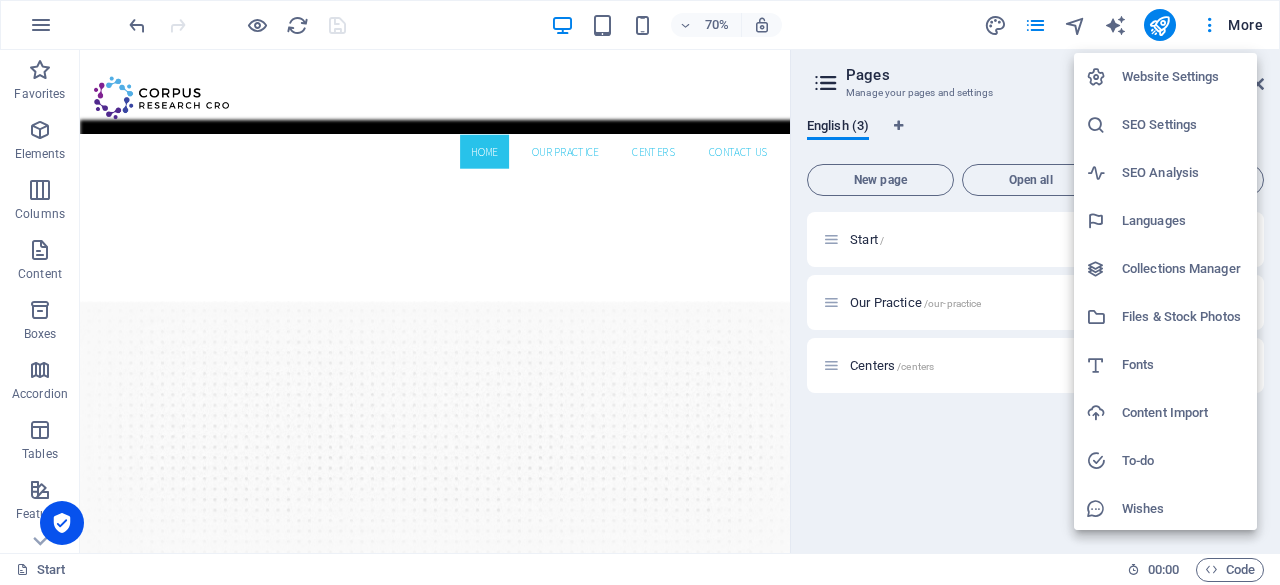click on "SEO Settings" at bounding box center [1183, 125] 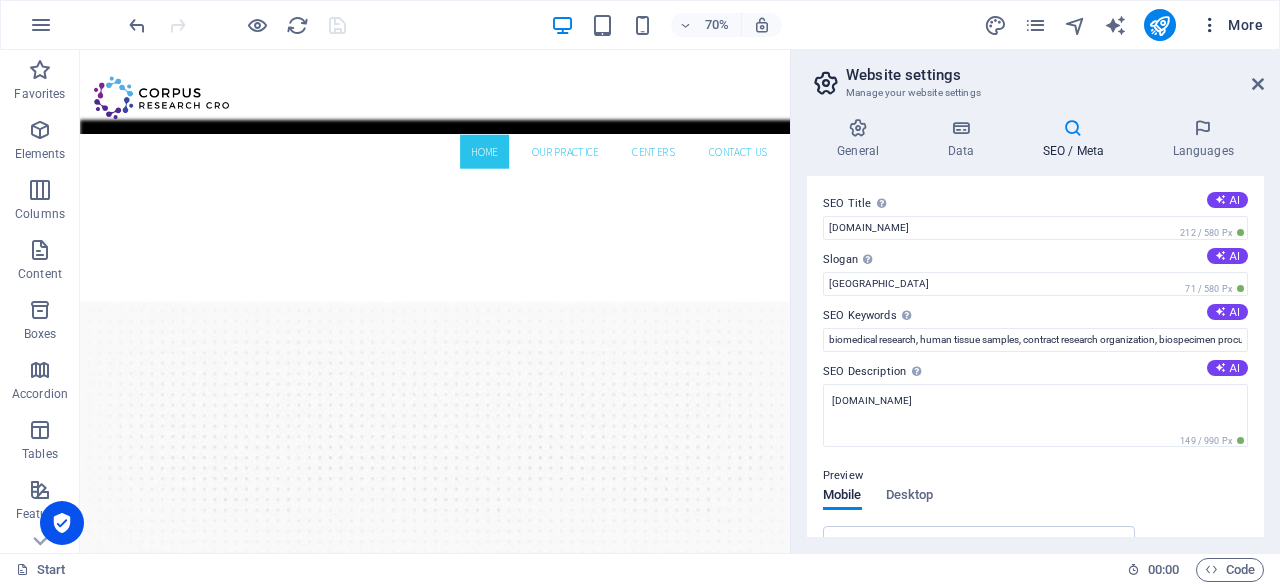 click at bounding box center (1210, 25) 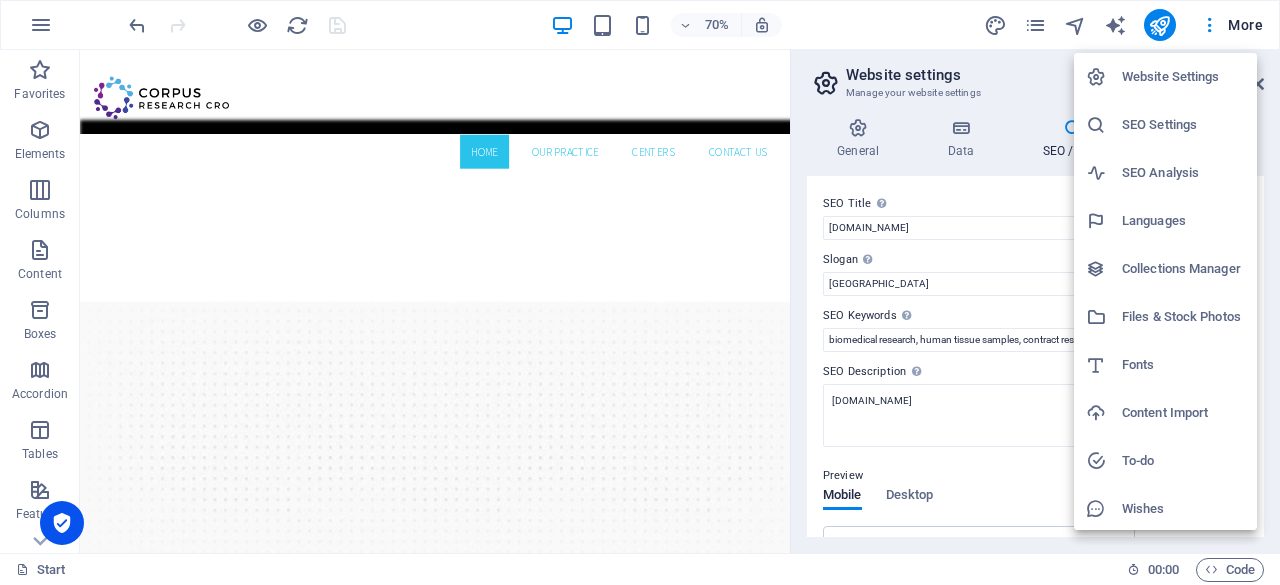 click on "SEO Analysis" at bounding box center (1183, 173) 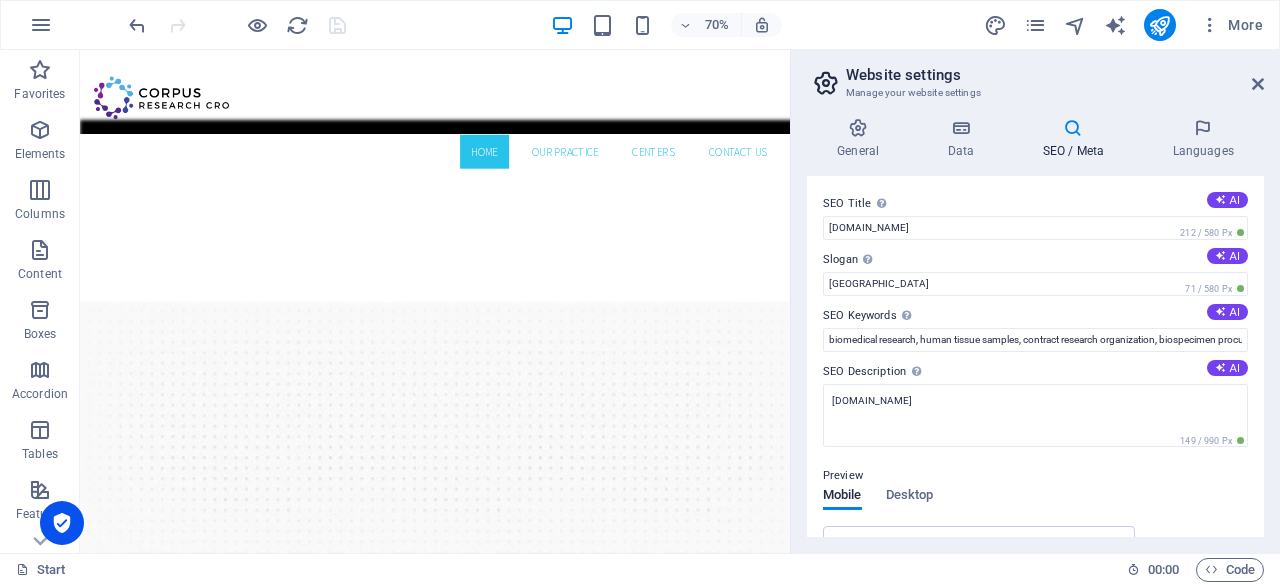 select on "[DOMAIN_NAME]" 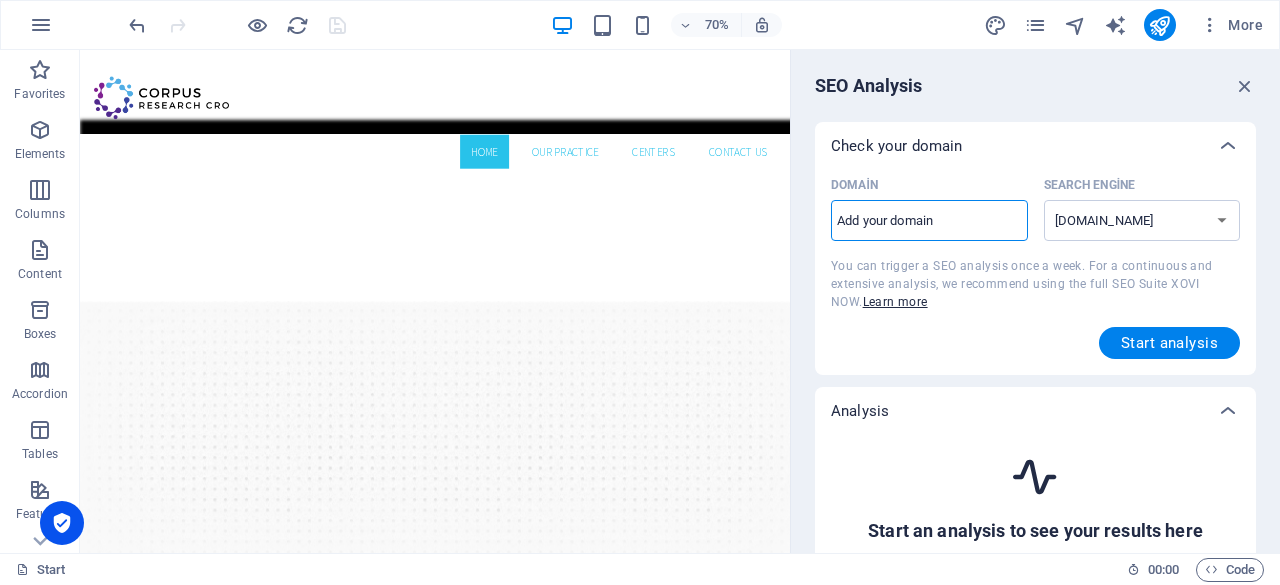 click on "Domain ​" at bounding box center [929, 221] 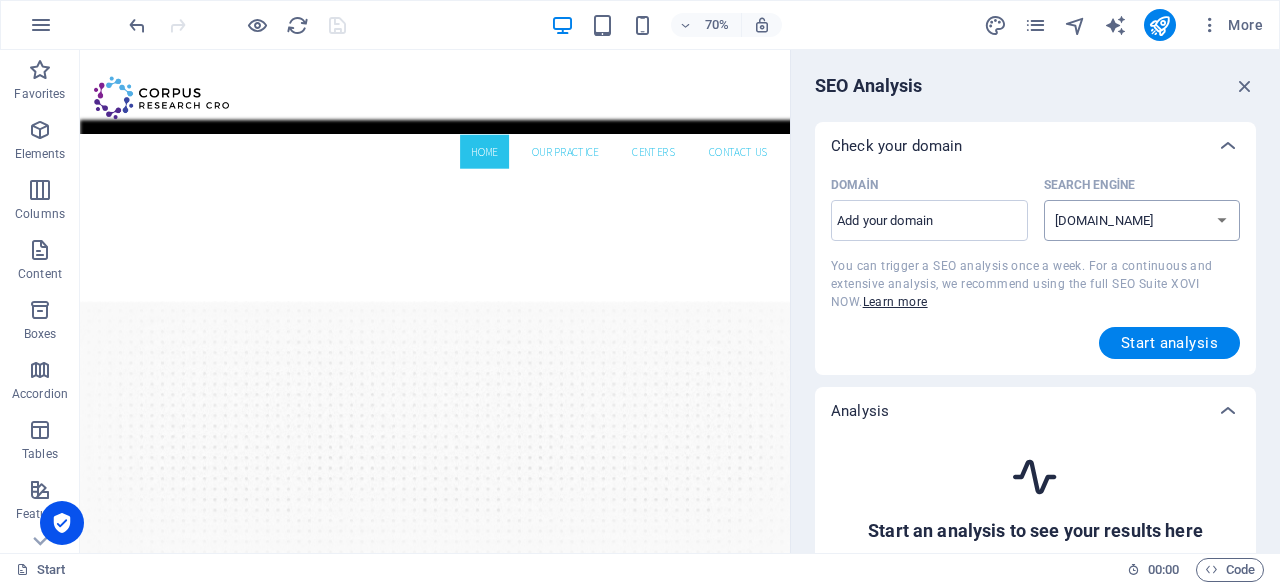 click on "[DOMAIN_NAME] [DOMAIN_NAME] [DOMAIN_NAME] [DOMAIN_NAME] [DOMAIN_NAME] [DOMAIN_NAME] [DOMAIN_NAME] [DOMAIN_NAME] [DOMAIN_NAME] [DOMAIN_NAME]" at bounding box center (1142, 220) 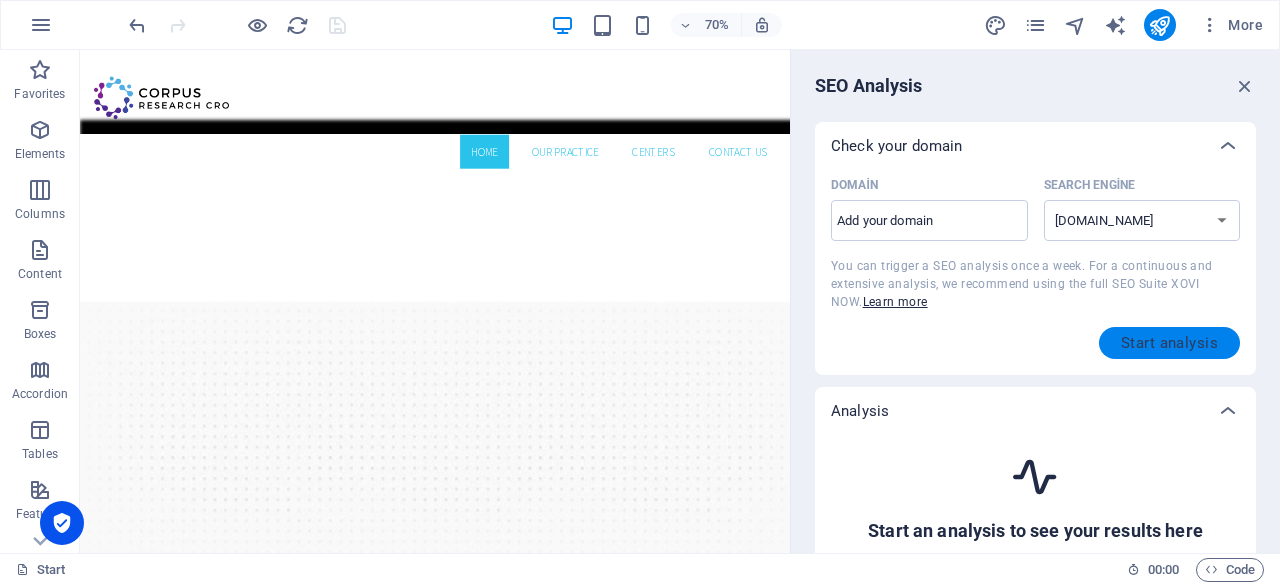 click on "Start analysis" at bounding box center (1169, 343) 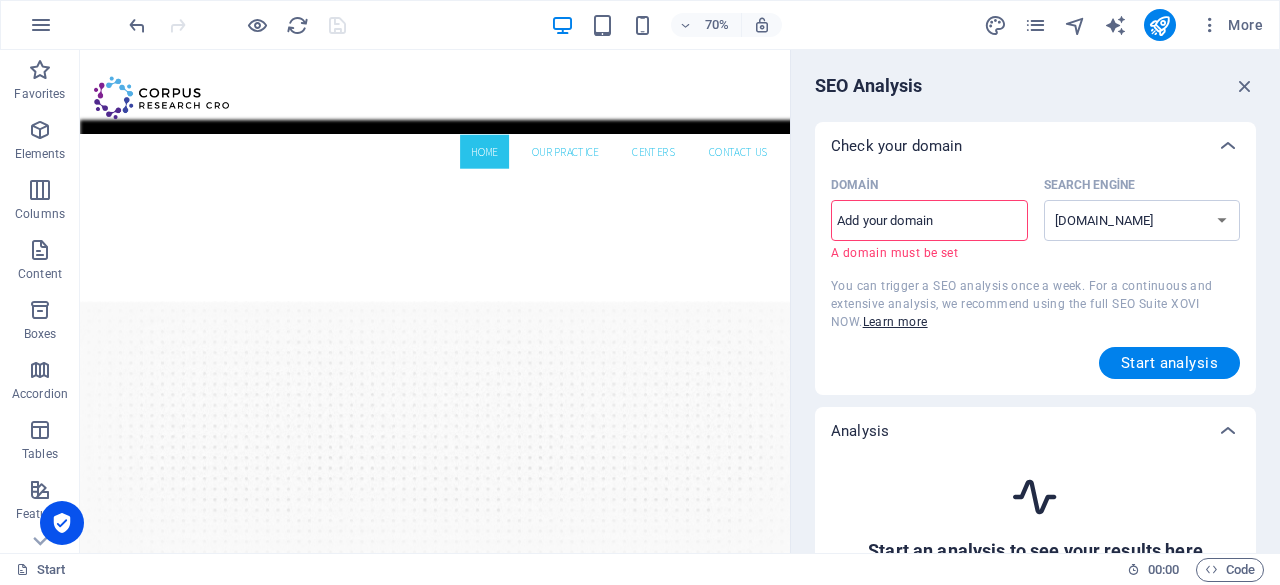 click on "Domain ​ A domain must be set" at bounding box center [929, 221] 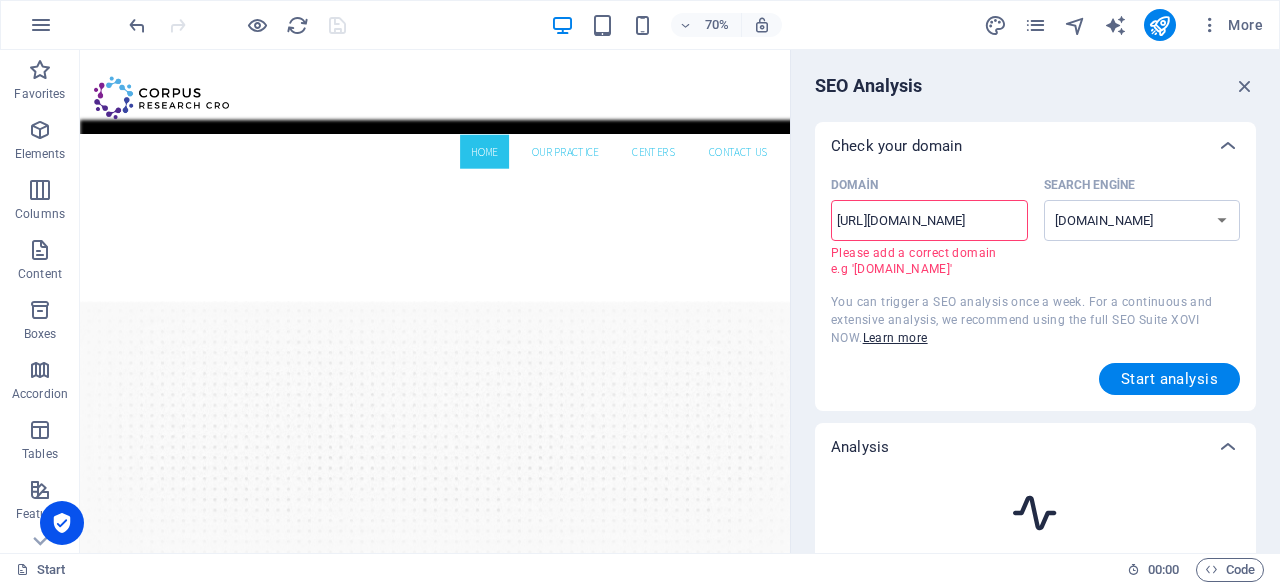 scroll, scrollTop: 0, scrollLeft: 0, axis: both 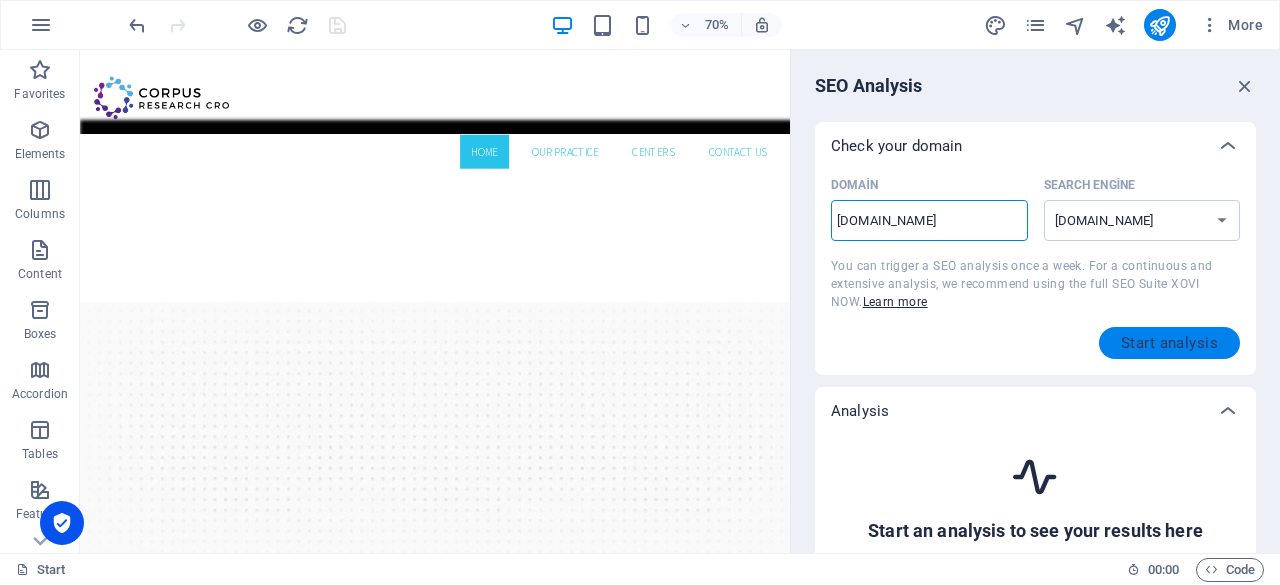 type on "[DOMAIN_NAME]" 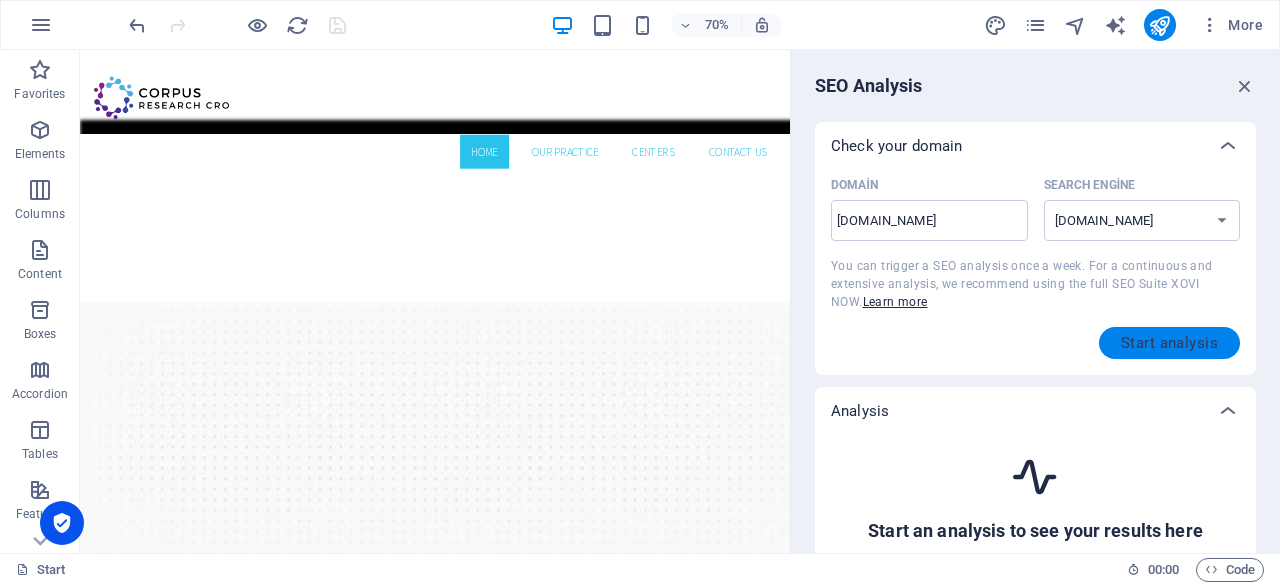 click on "Start analysis" at bounding box center (1169, 343) 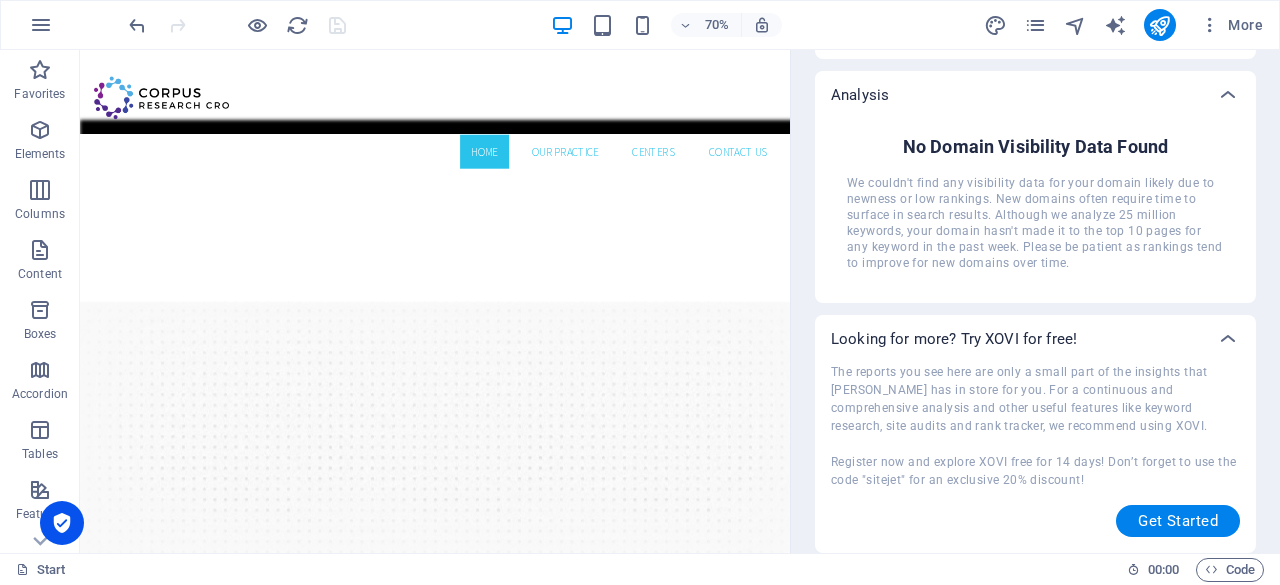 scroll, scrollTop: 0, scrollLeft: 0, axis: both 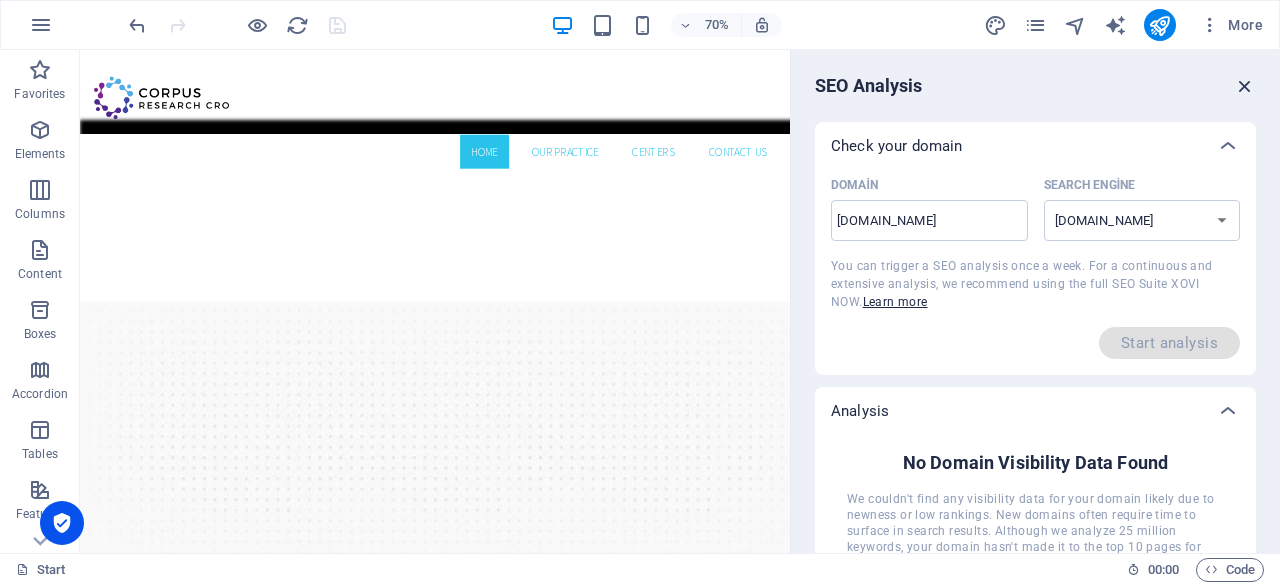 click at bounding box center [1245, 86] 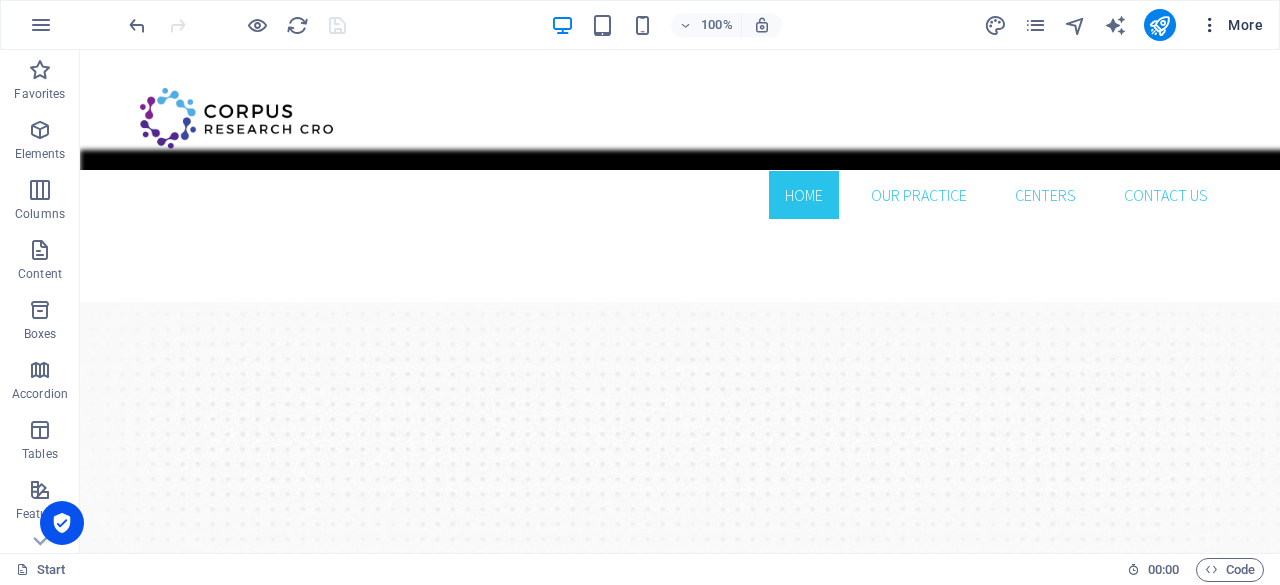 click on "More" at bounding box center (1231, 25) 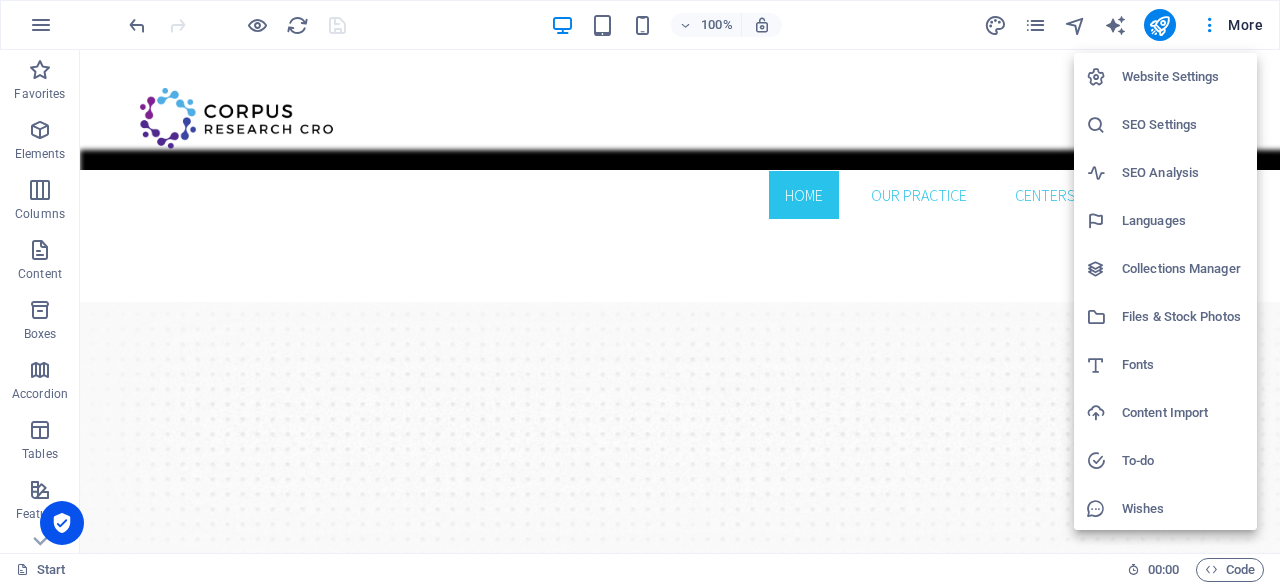 click on "Languages" at bounding box center [1165, 221] 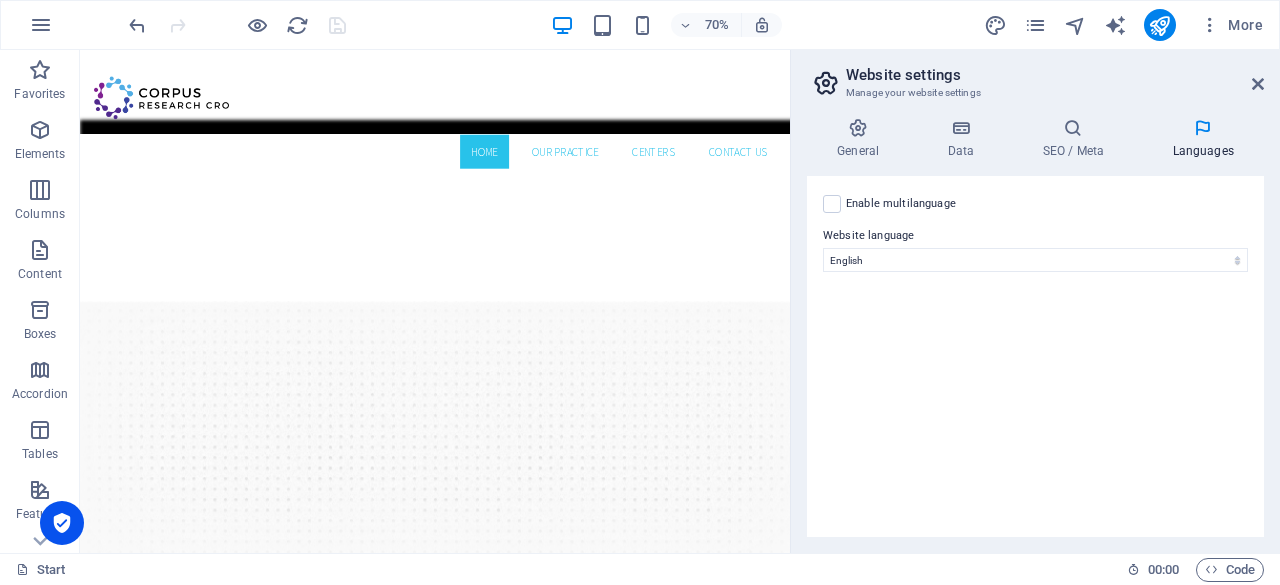 click on "Enable multilanguage To disable multilanguage delete all languages until only one language remains." at bounding box center [901, 204] 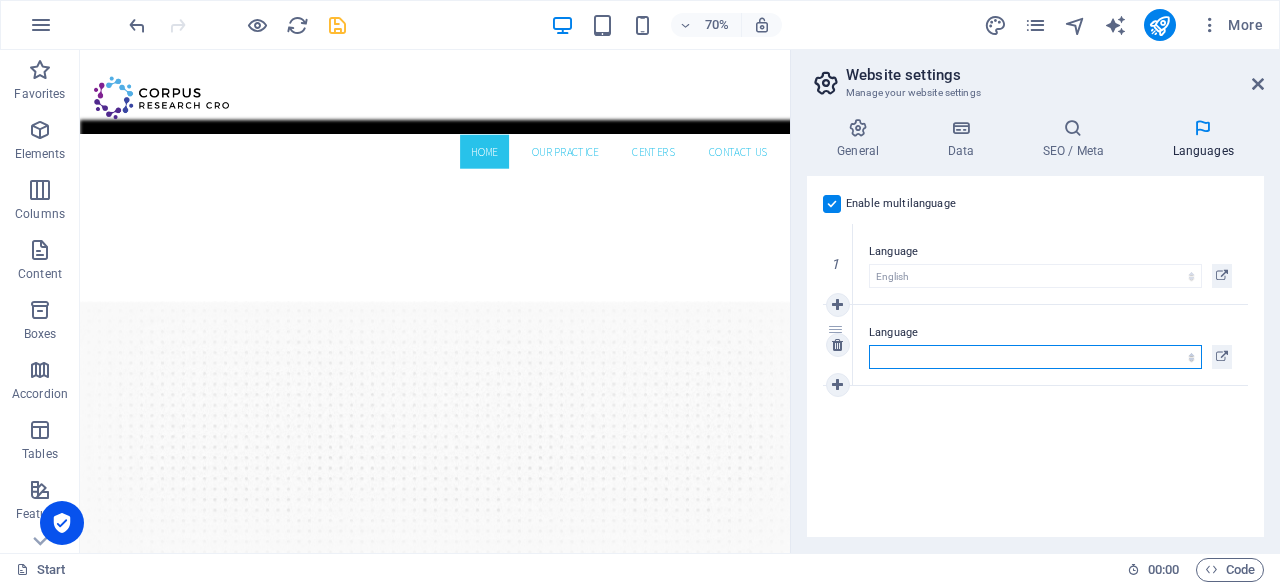 click on "Abkhazian Afar Afrikaans Akan Albanian Amharic Arabic Aragonese Armenian Assamese Avaric Avestan Aymara Azerbaijani Bambara Bashkir Basque Belarusian Bengali Bihari languages Bislama Bokmål Bosnian Breton Bulgarian Burmese Catalan Central Khmer Chamorro Chechen Chinese Church Slavic Chuvash Cornish Corsican Cree Croatian Czech Danish Dutch Dzongkha English Esperanto Estonian Ewe Faroese Farsi (Persian) Fijian Finnish French Fulah Gaelic Galician Ganda Georgian German Greek Greenlandic Guaraní Gujarati Haitian Creole Hausa Hebrew Herero Hindi Hiri Motu Hungarian Icelandic Ido Igbo Indonesian Interlingua Interlingue Inuktitut Inupiaq Irish Italian Japanese Javanese Kannada Kanuri Kashmiri Kazakh Kikuyu Kinyarwanda Komi Kongo Korean Kurdish Kwanyama Kyrgyz Lao Latin Latvian Limburgish Lingala Lithuanian Luba-Katanga Luxembourgish Macedonian Malagasy Malay Malayalam Maldivian Maltese Manx Maori Marathi Marshallese Mongolian [GEOGRAPHIC_DATA] Navajo [GEOGRAPHIC_DATA] Nepali North Ndebele Northern Sami Norwegian Norwegian Nynorsk Nuosu" at bounding box center [1035, 357] 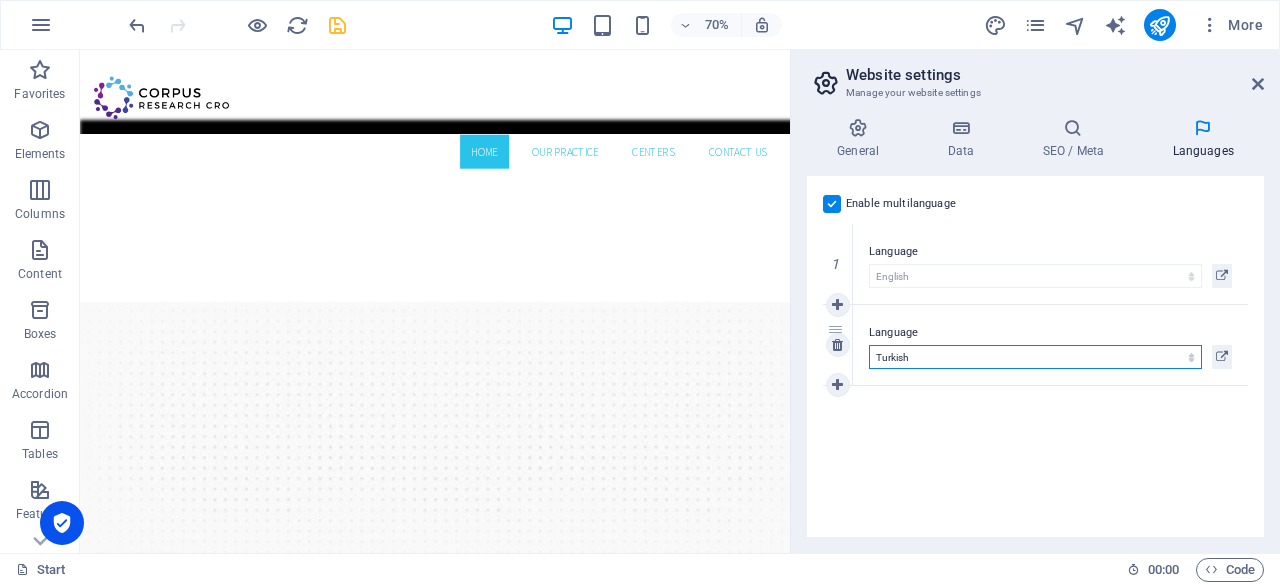 click on "Abkhazian Afar Afrikaans Akan Albanian Amharic Arabic Aragonese Armenian Assamese Avaric Avestan Aymara Azerbaijani Bambara Bashkir Basque Belarusian Bengali Bihari languages Bislama Bokmål Bosnian Breton Bulgarian Burmese Catalan Central Khmer Chamorro Chechen Chinese Church Slavic Chuvash Cornish Corsican Cree Croatian Czech Danish Dutch Dzongkha English Esperanto Estonian Ewe Faroese Farsi (Persian) Fijian Finnish French Fulah Gaelic Galician Ganda Georgian German Greek Greenlandic Guaraní Gujarati Haitian Creole Hausa Hebrew Herero Hindi Hiri Motu Hungarian Icelandic Ido Igbo Indonesian Interlingua Interlingue Inuktitut Inupiaq Irish Italian Japanese Javanese Kannada Kanuri Kashmiri Kazakh Kikuyu Kinyarwanda Komi Kongo Korean Kurdish Kwanyama Kyrgyz Lao Latin Latvian Limburgish Lingala Lithuanian Luba-Katanga Luxembourgish Macedonian Malagasy Malay Malayalam Maldivian Maltese Manx Maori Marathi Marshallese Mongolian [GEOGRAPHIC_DATA] Navajo [GEOGRAPHIC_DATA] Nepali North Ndebele Northern Sami Norwegian Norwegian Nynorsk Nuosu" at bounding box center [1035, 357] 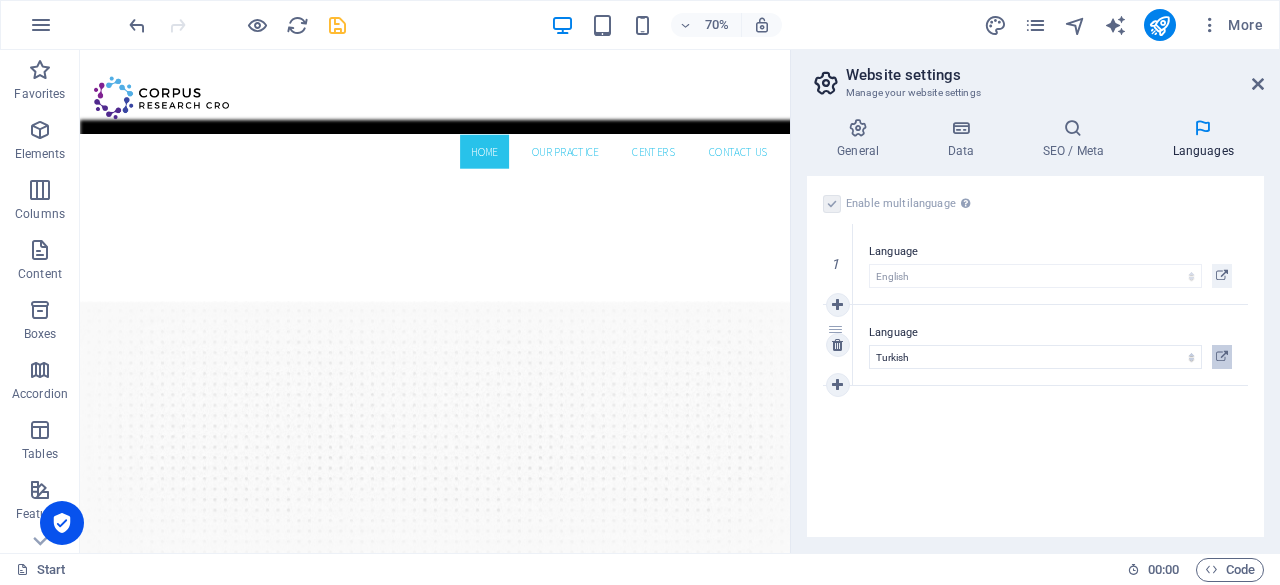 click at bounding box center (1222, 357) 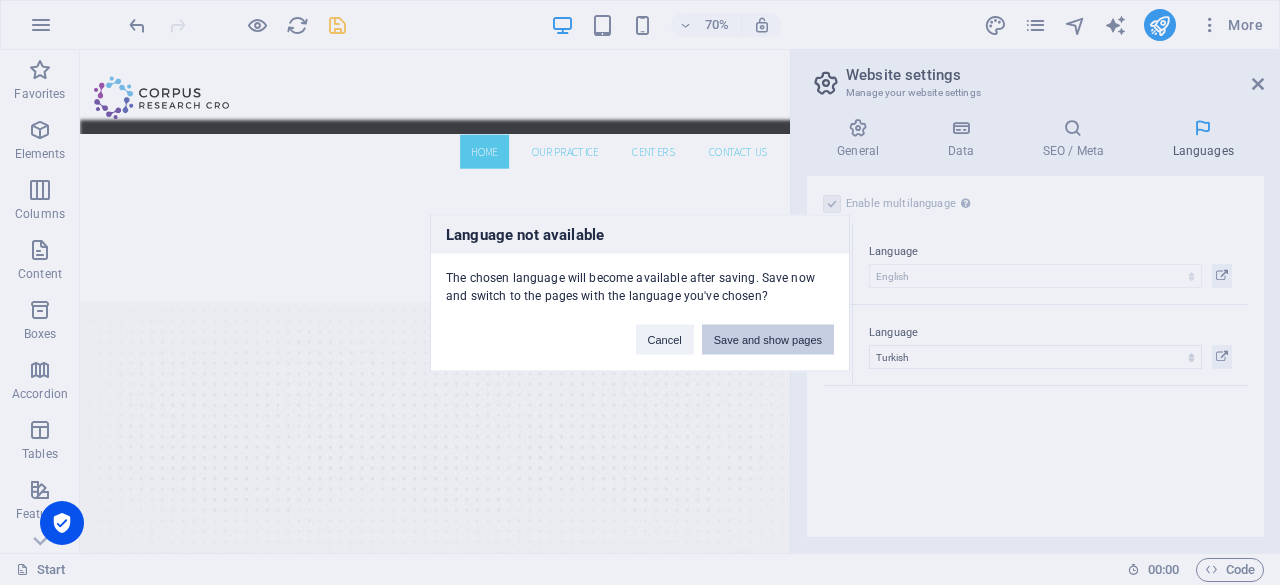 click on "Save and show pages" at bounding box center (768, 339) 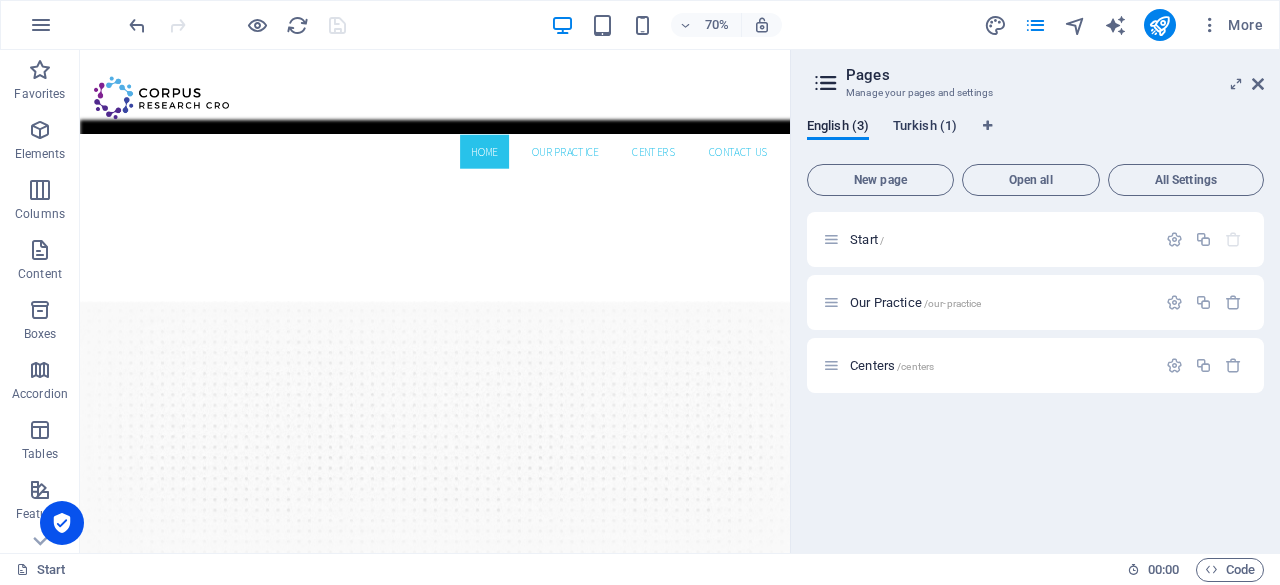 click on "Turkish (1)" at bounding box center (925, 128) 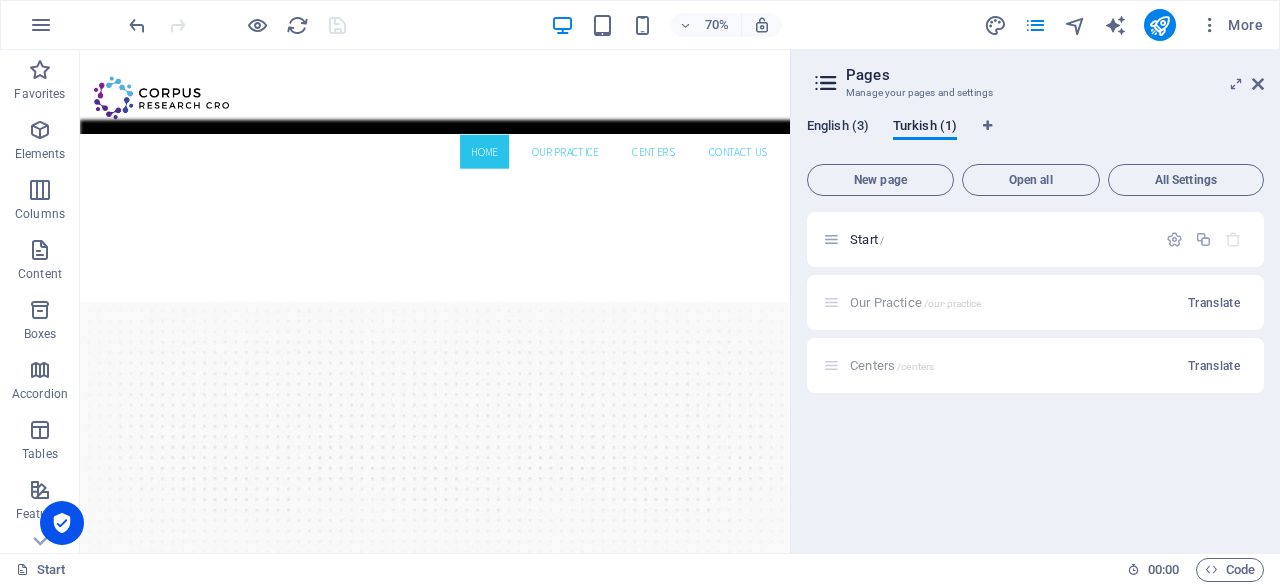 click on "English (3)" at bounding box center [838, 128] 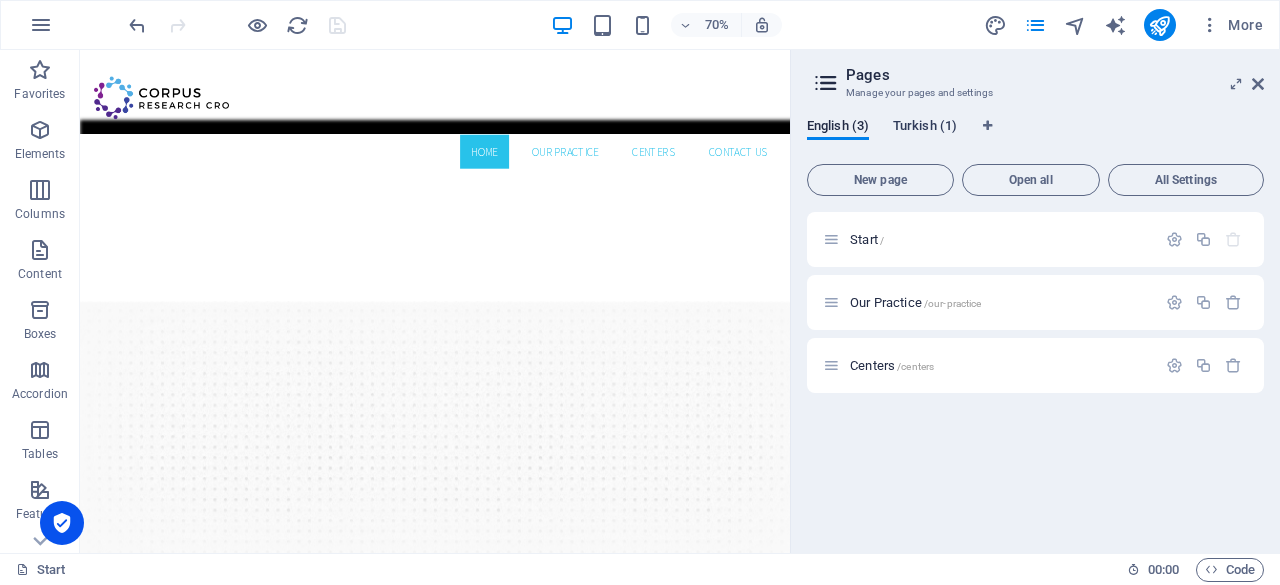 click on "Turkish (1)" at bounding box center [925, 128] 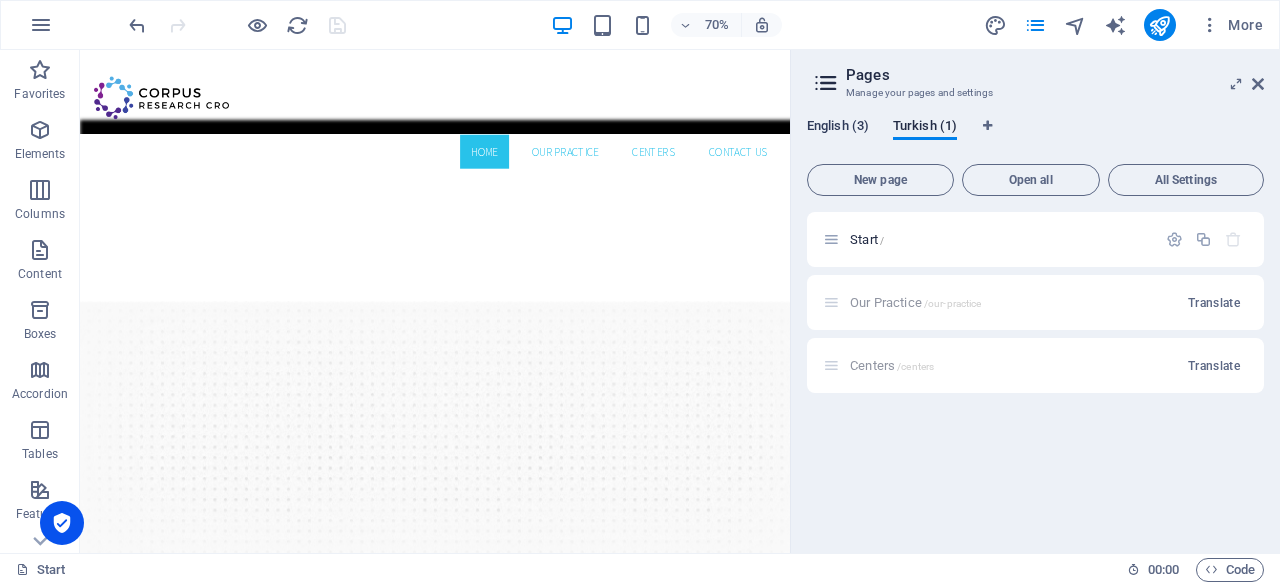 click on "English (3)" at bounding box center (838, 128) 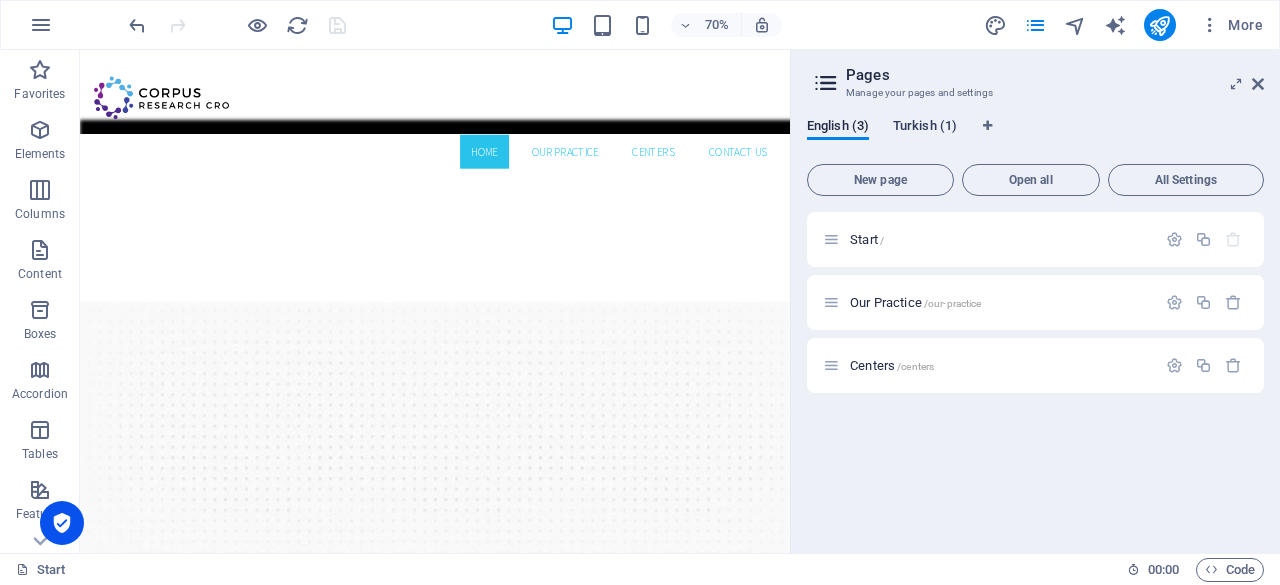 click on "Turkish (1)" at bounding box center [925, 128] 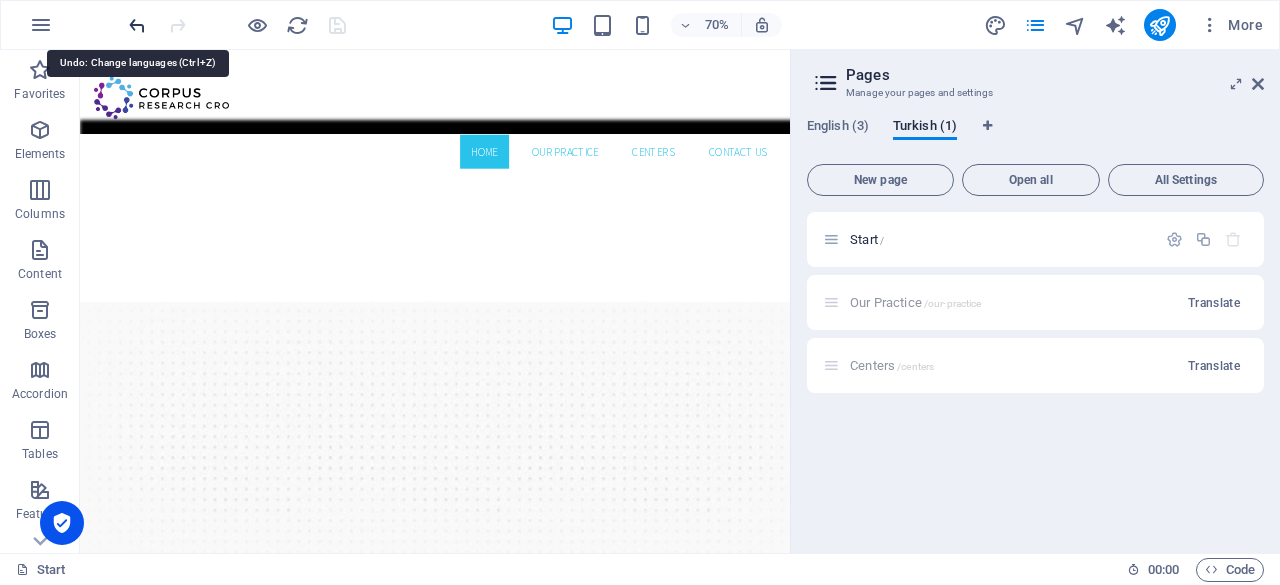 click at bounding box center [137, 25] 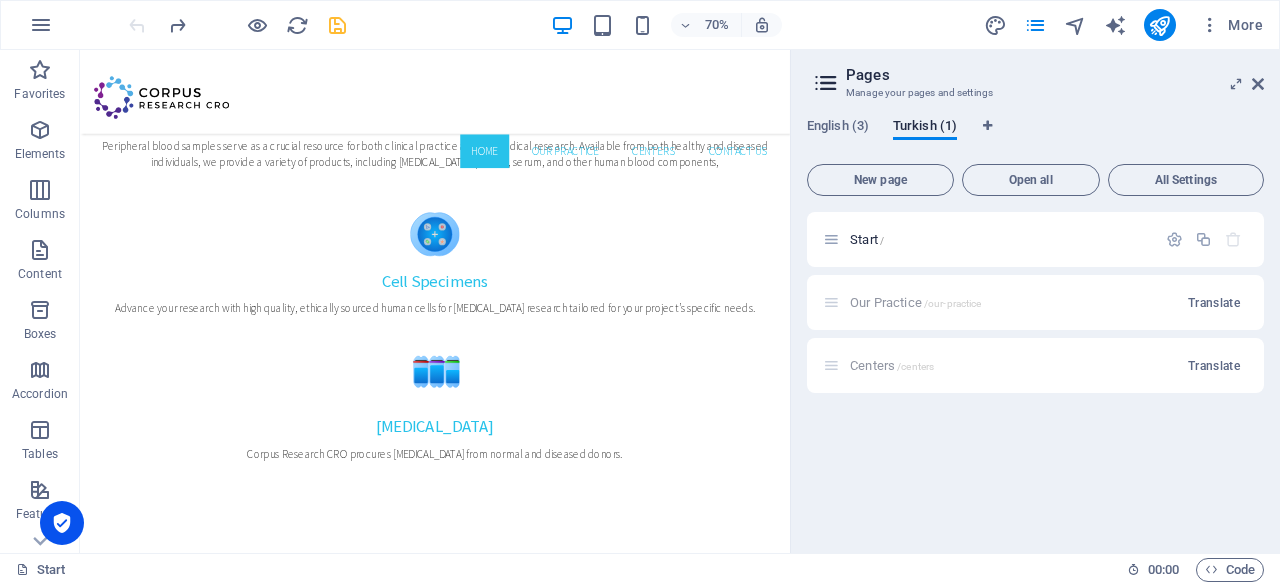 scroll, scrollTop: 1317, scrollLeft: 0, axis: vertical 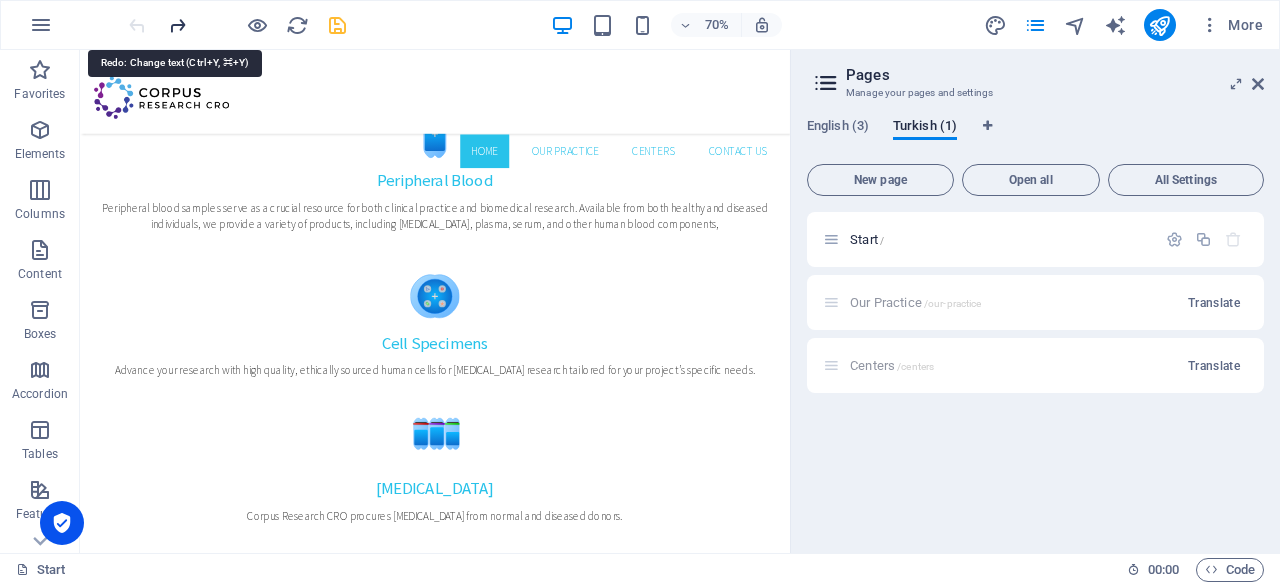 click at bounding box center [177, 25] 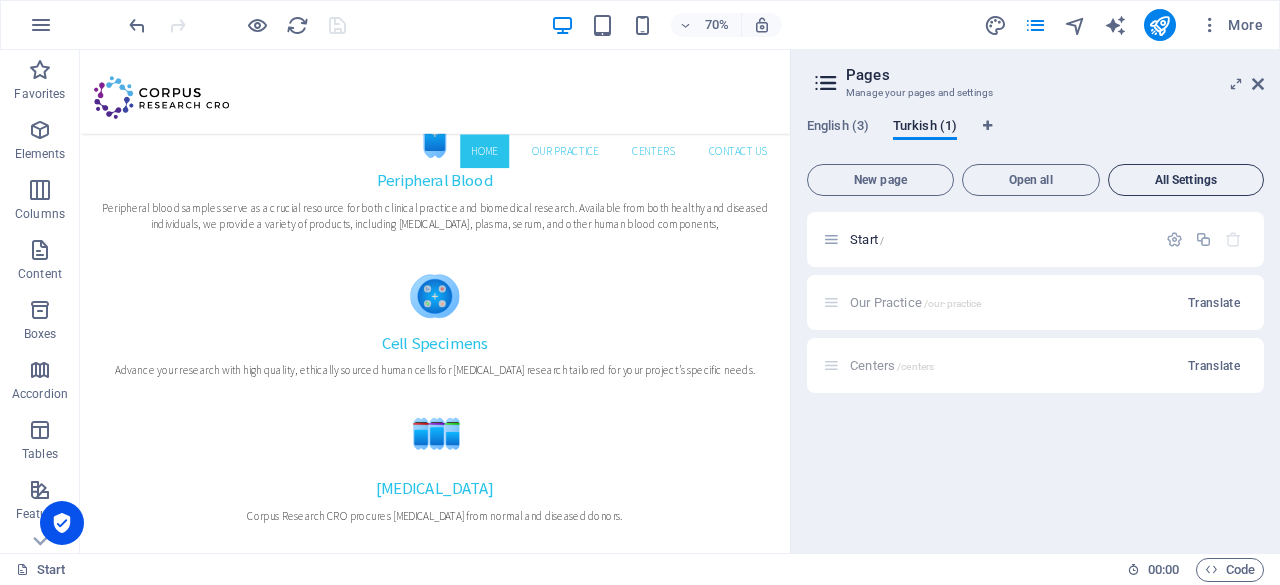 click on "All Settings" at bounding box center [1186, 180] 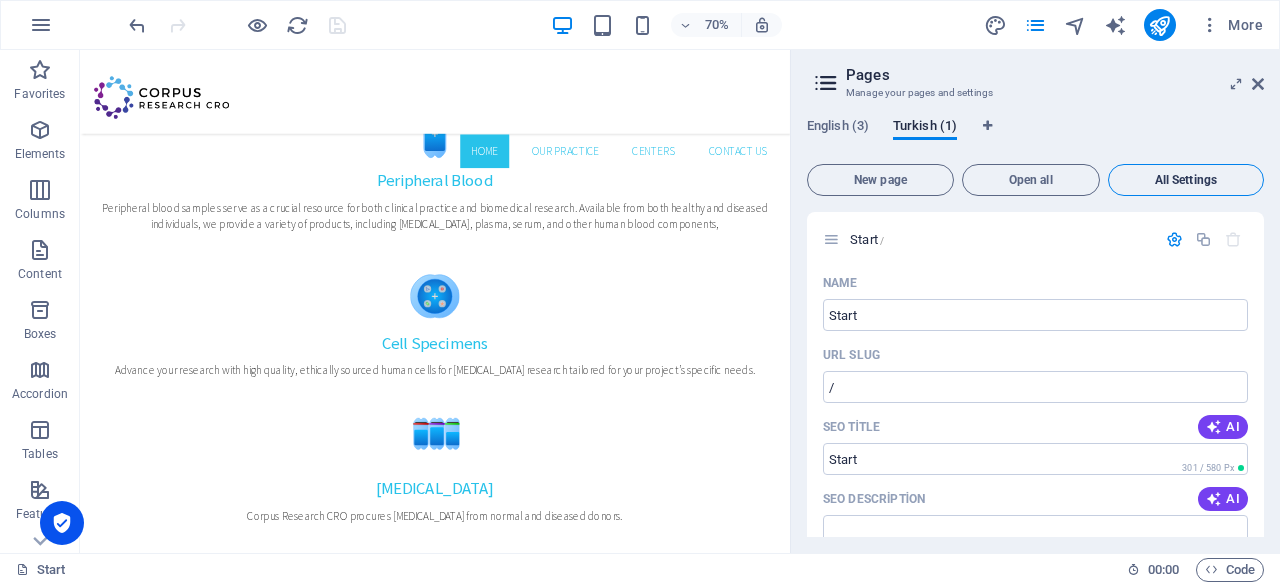 click on "All Settings" at bounding box center (1186, 180) 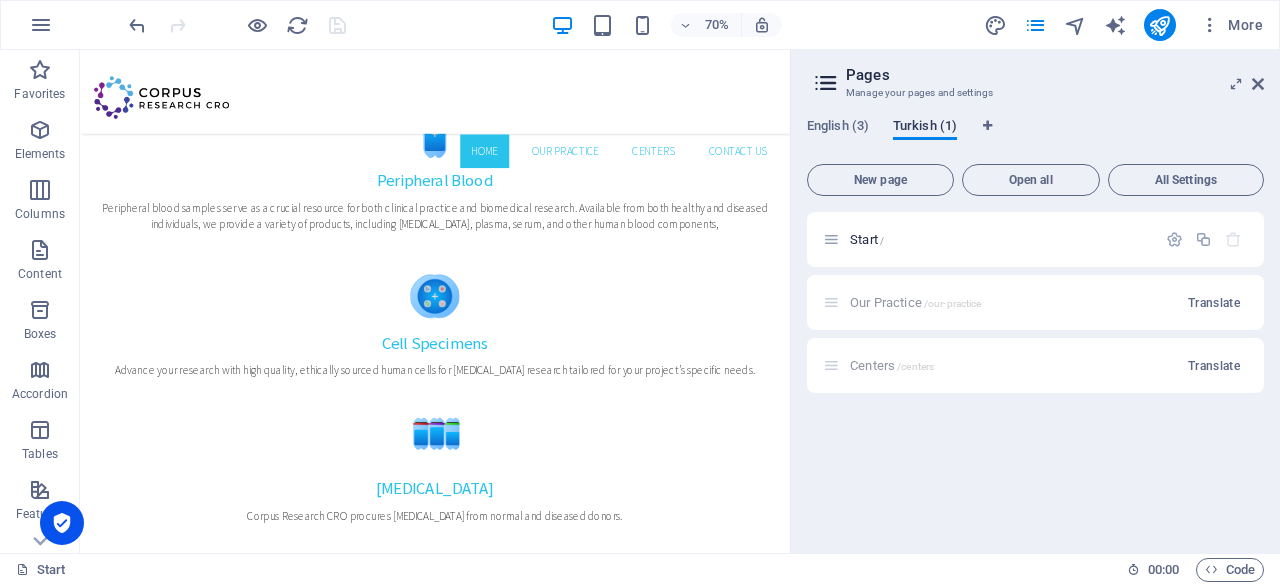 drag, startPoint x: 944, startPoint y: 128, endPoint x: 914, endPoint y: 130, distance: 30.066593 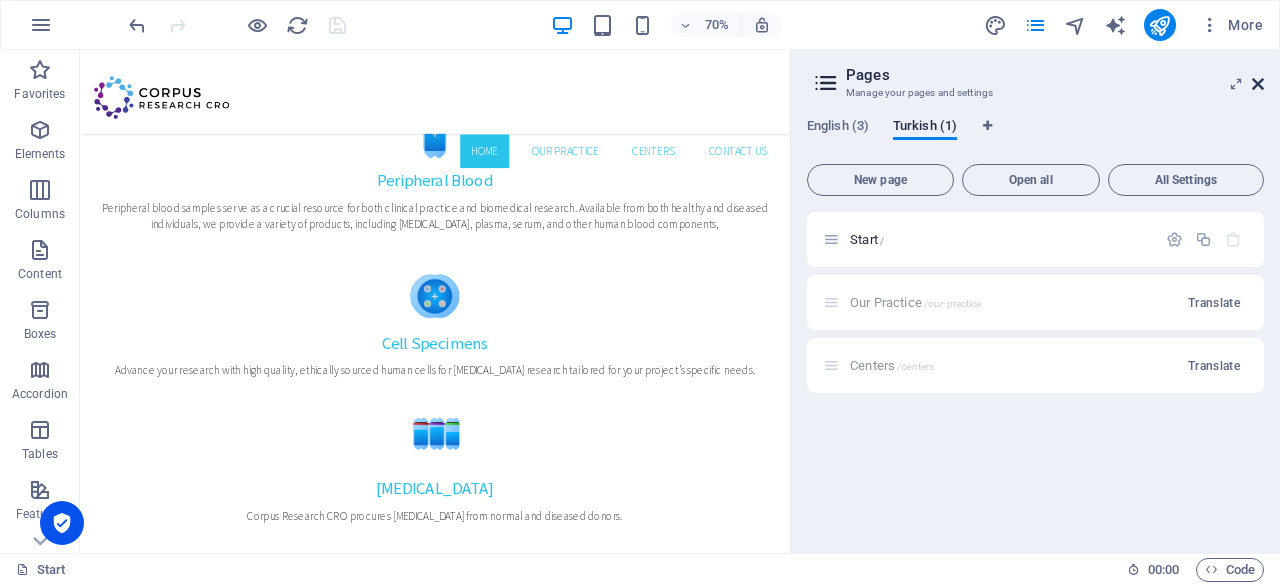 click at bounding box center (1258, 84) 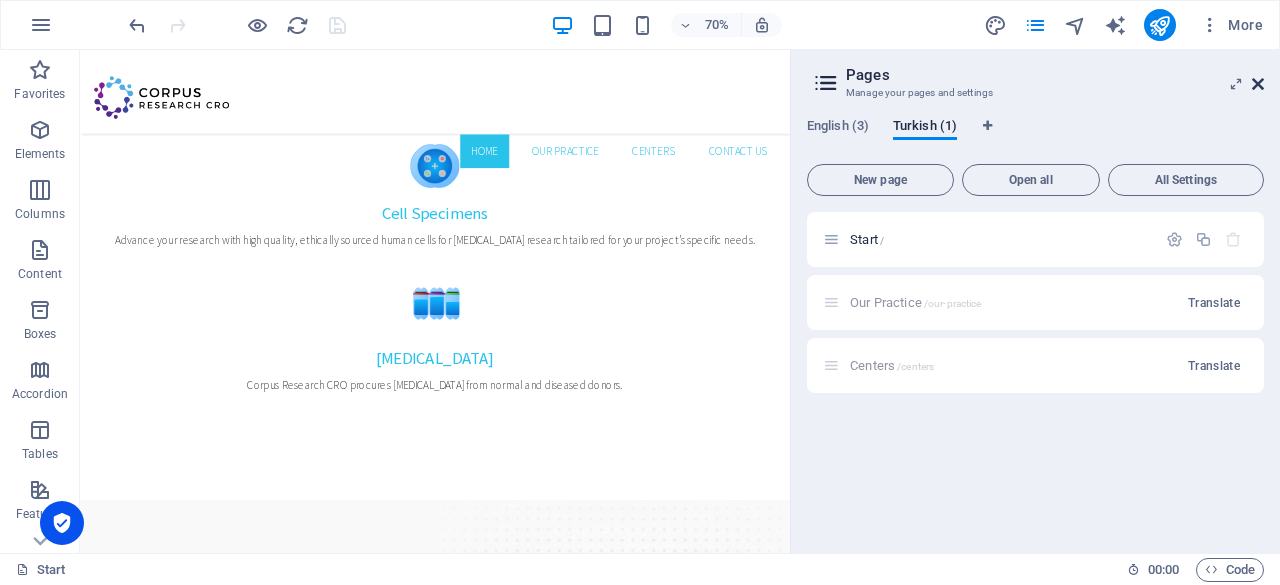 scroll, scrollTop: 1131, scrollLeft: 0, axis: vertical 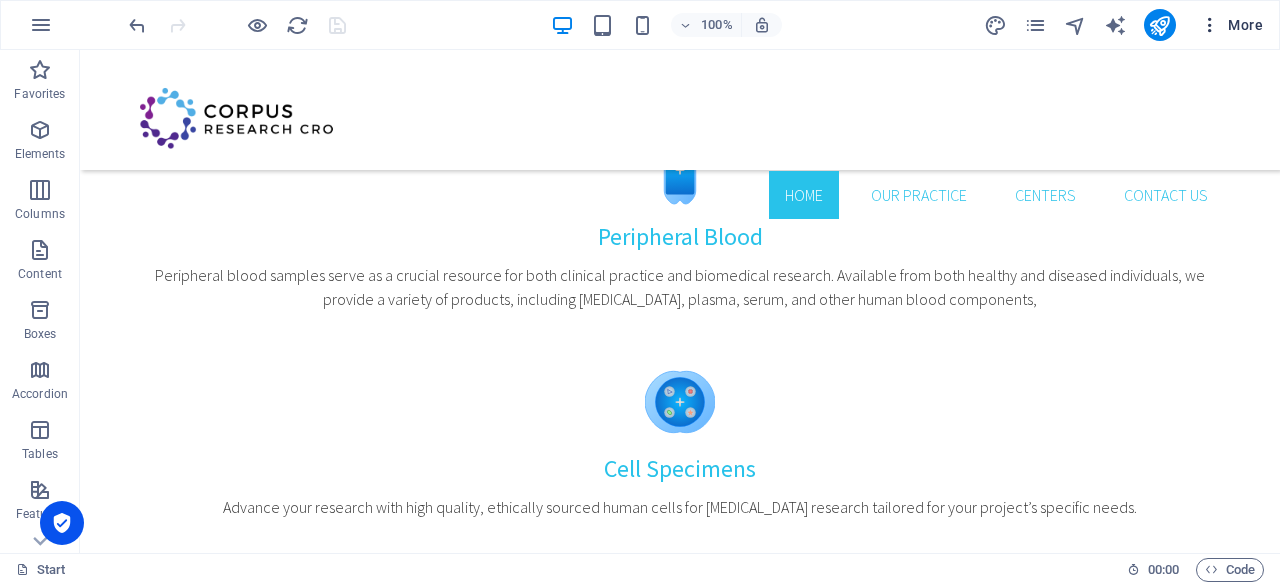 click at bounding box center [1210, 25] 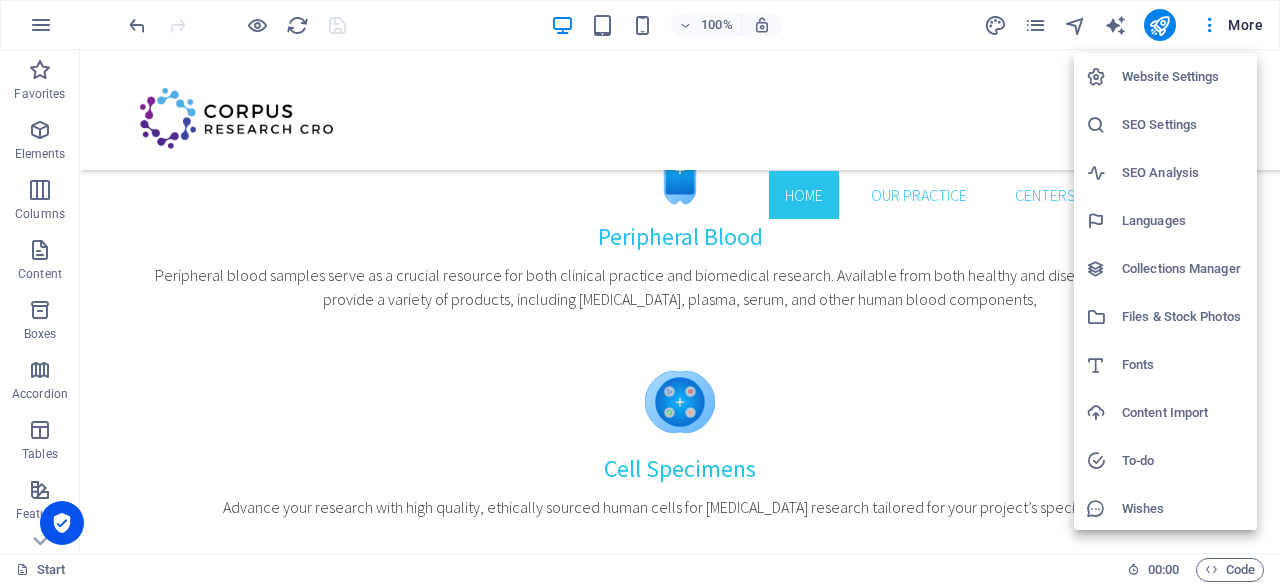 click at bounding box center (640, 292) 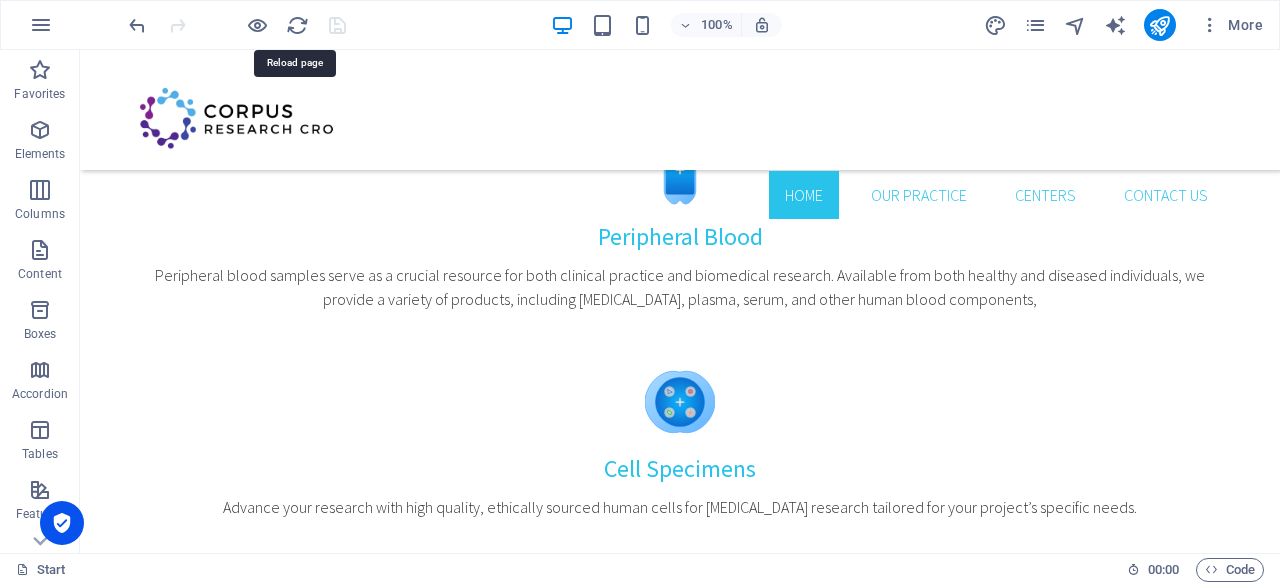 click at bounding box center (297, 25) 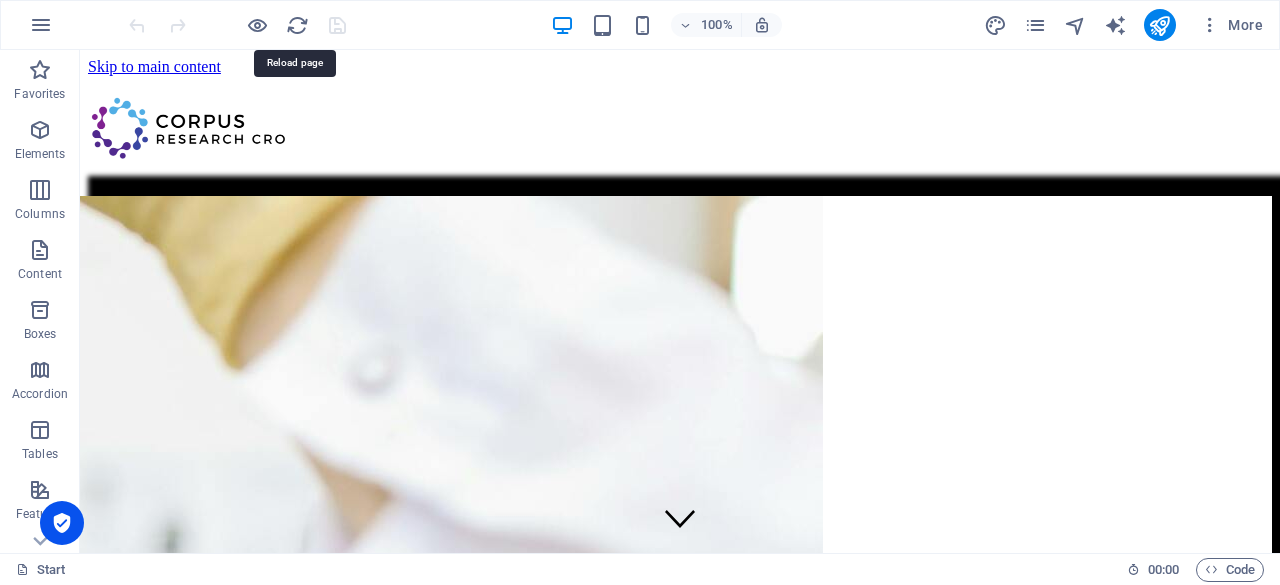 scroll, scrollTop: 0, scrollLeft: 0, axis: both 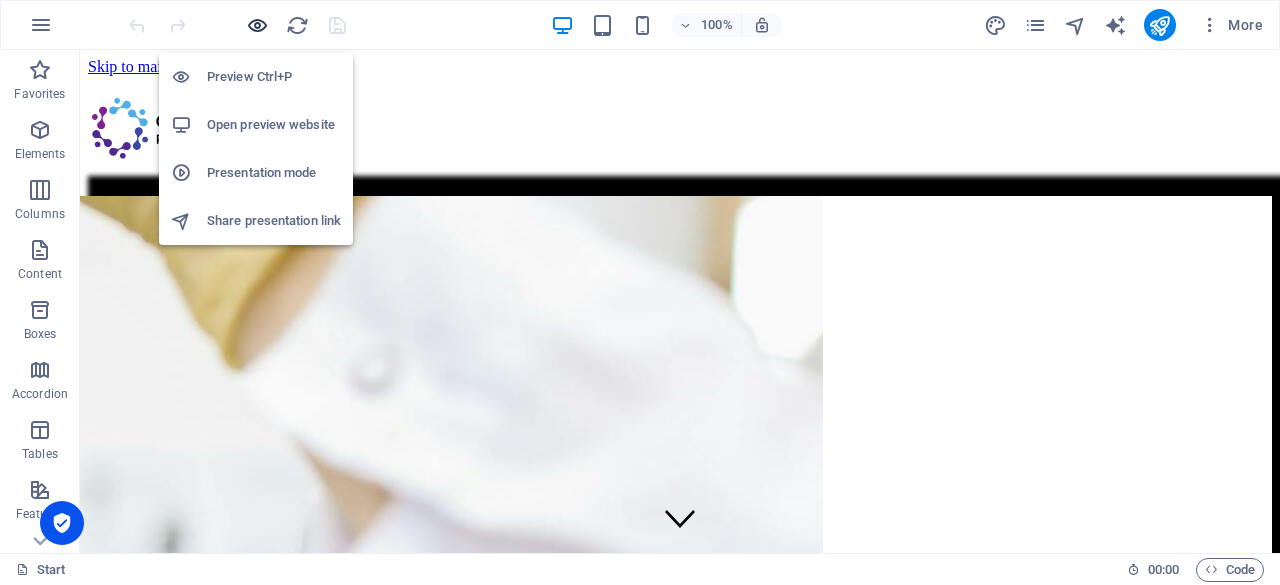 click at bounding box center (257, 25) 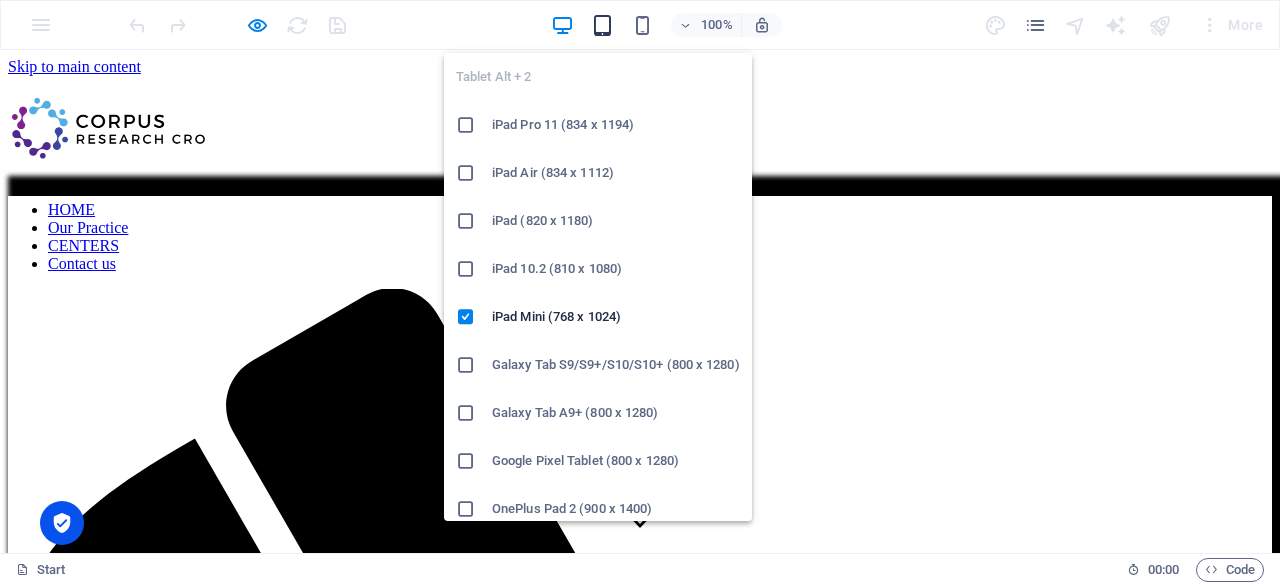 click at bounding box center [602, 25] 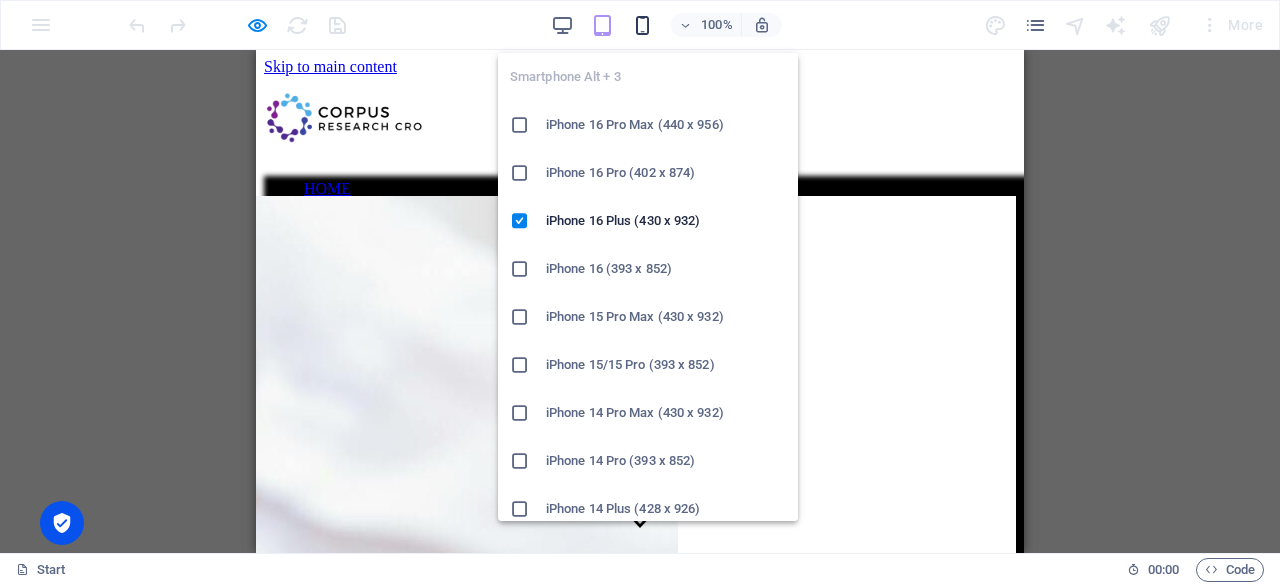 click at bounding box center [642, 25] 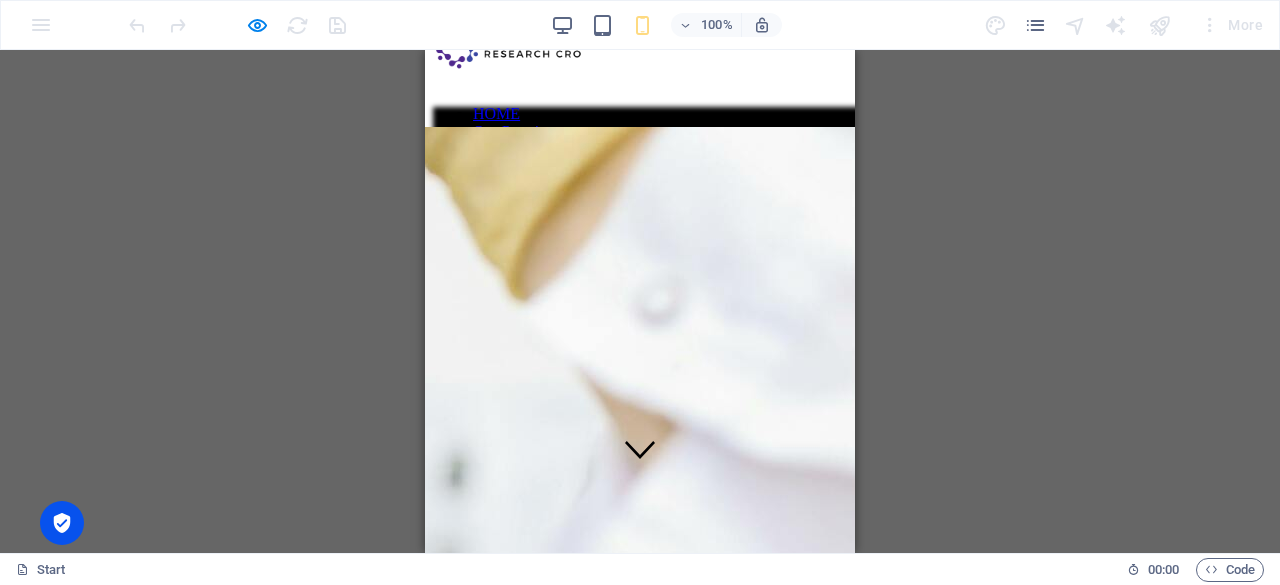scroll, scrollTop: 0, scrollLeft: 0, axis: both 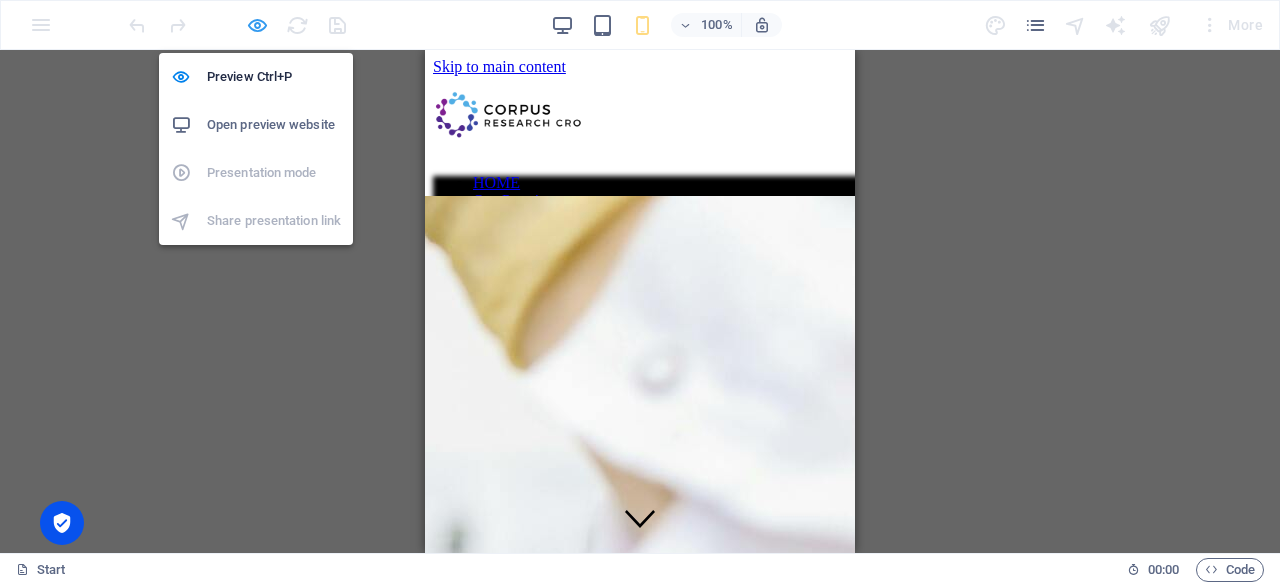 click at bounding box center (257, 25) 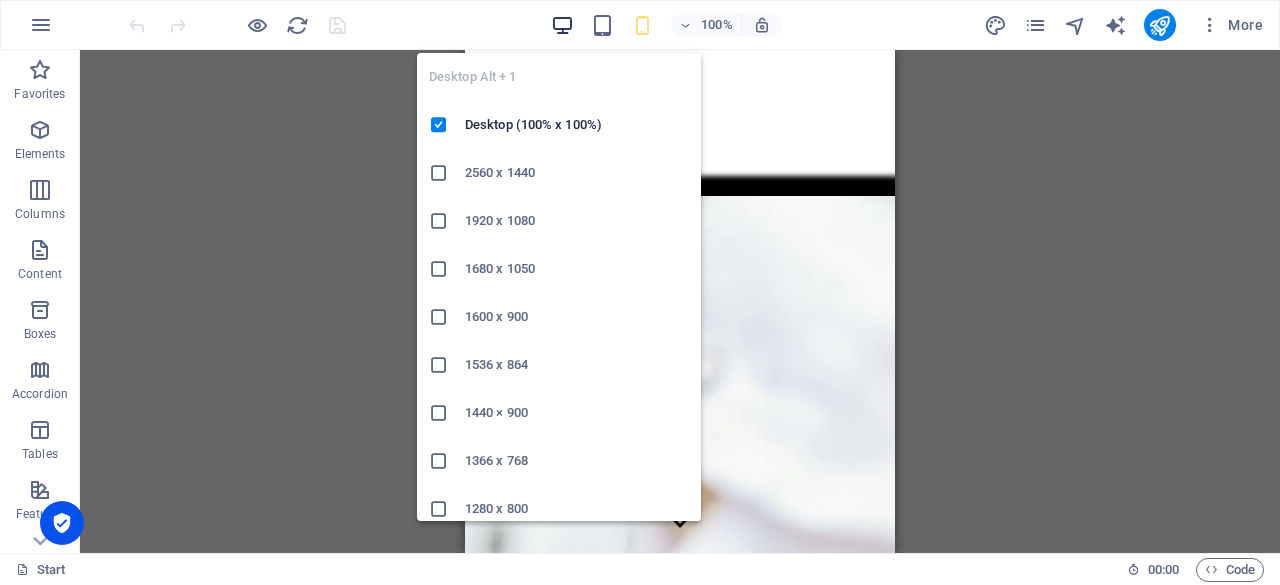 click at bounding box center [562, 25] 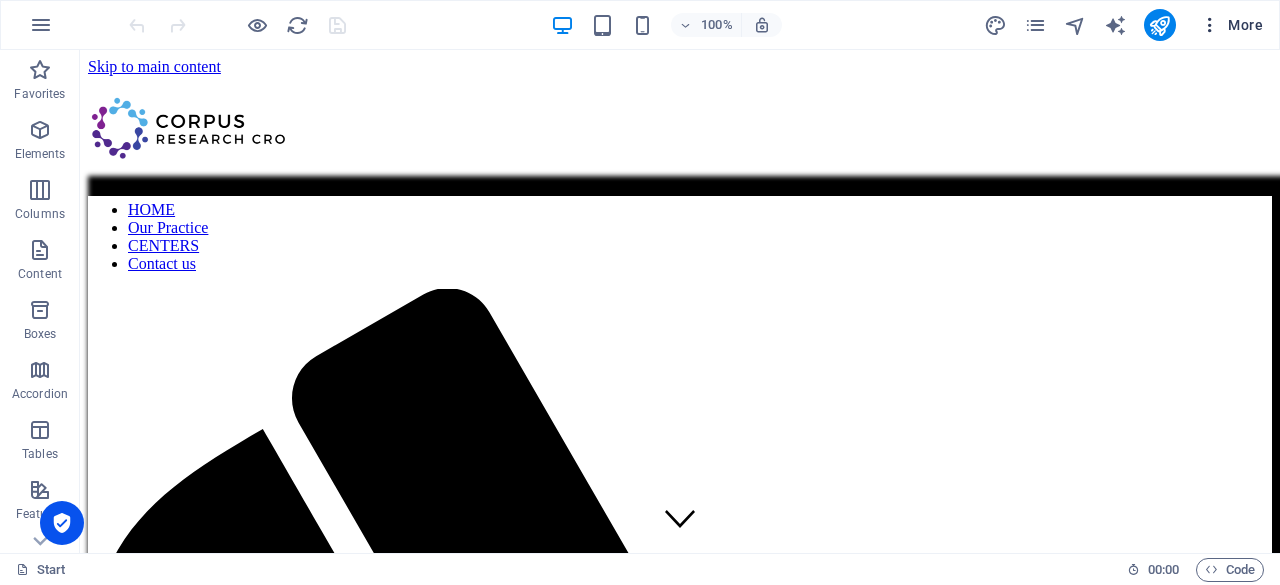 click on "More" at bounding box center (1231, 25) 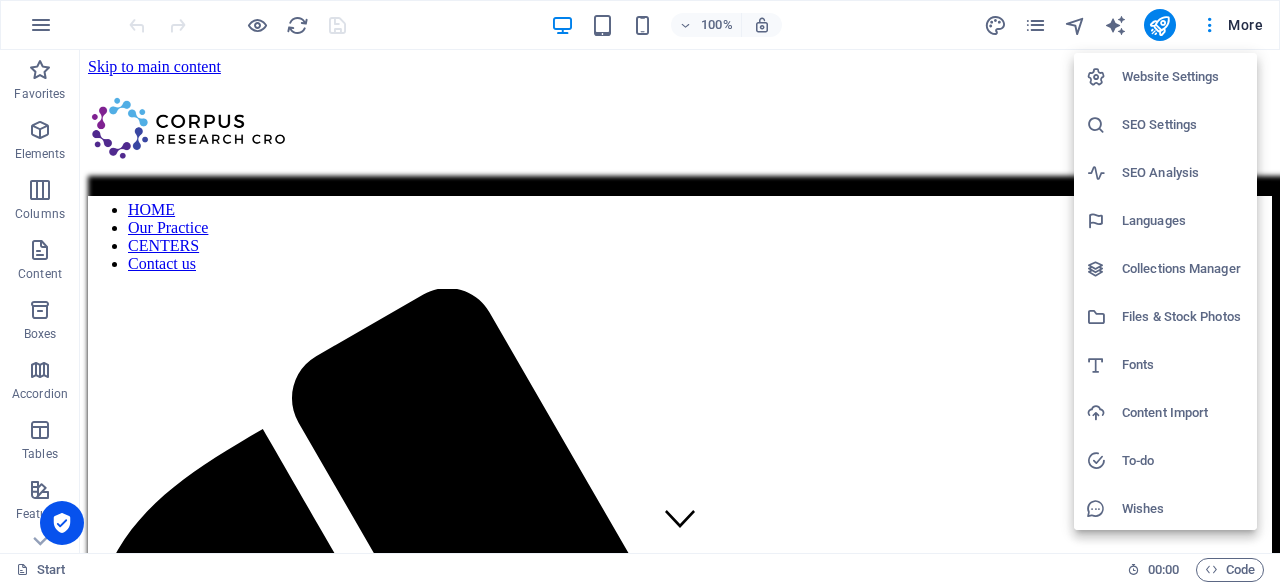 click at bounding box center [640, 292] 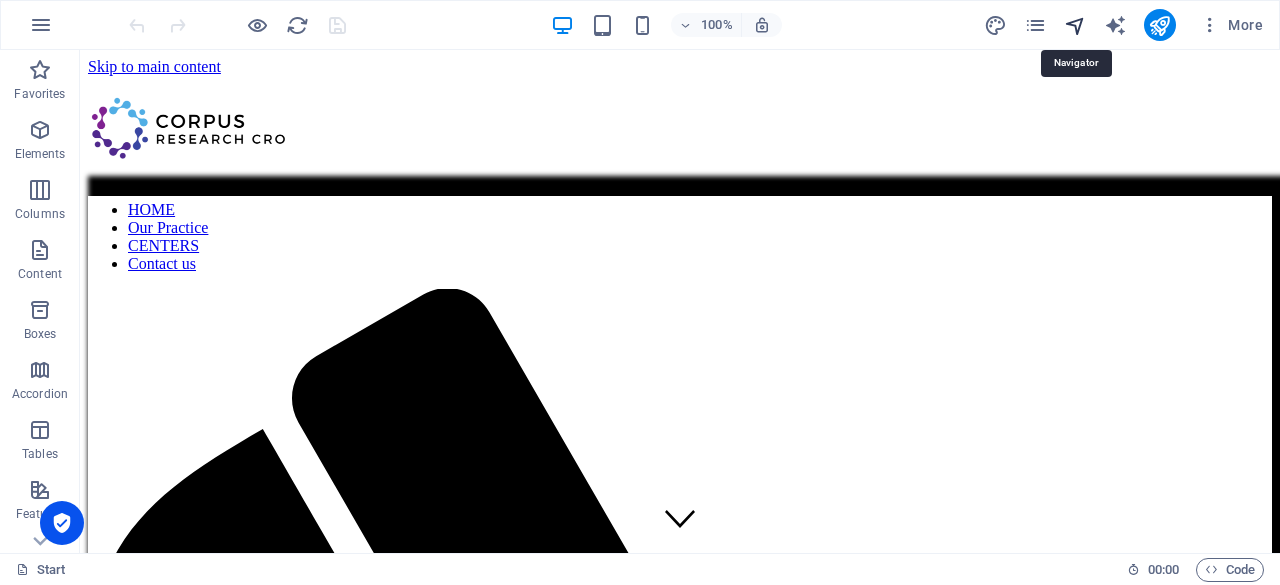 click at bounding box center [1075, 25] 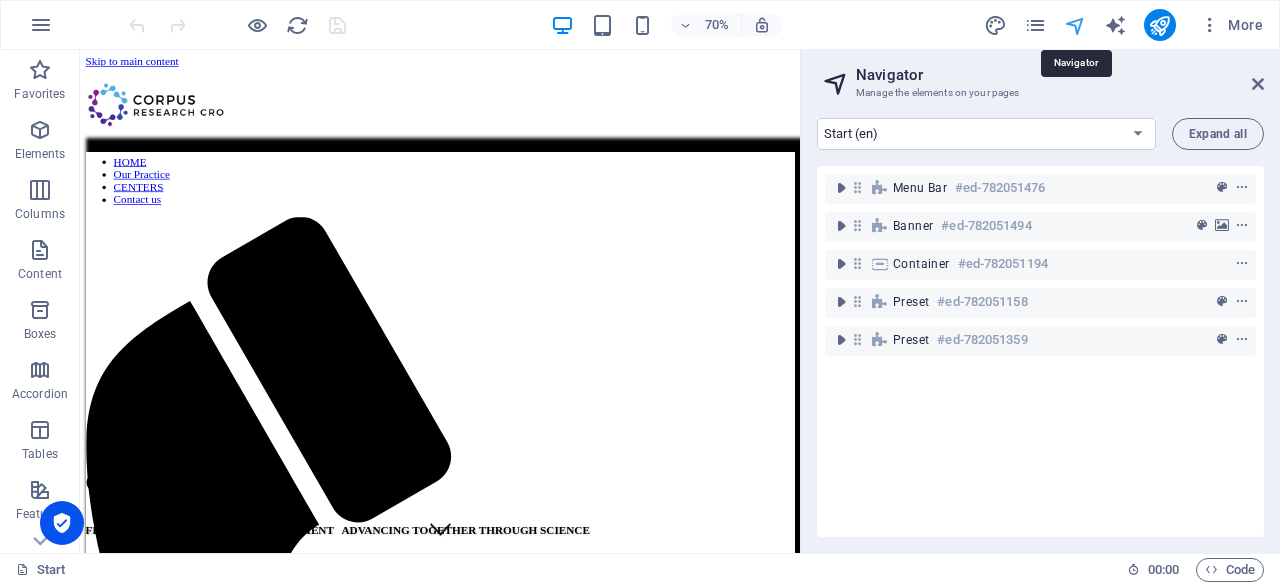 click at bounding box center [1075, 25] 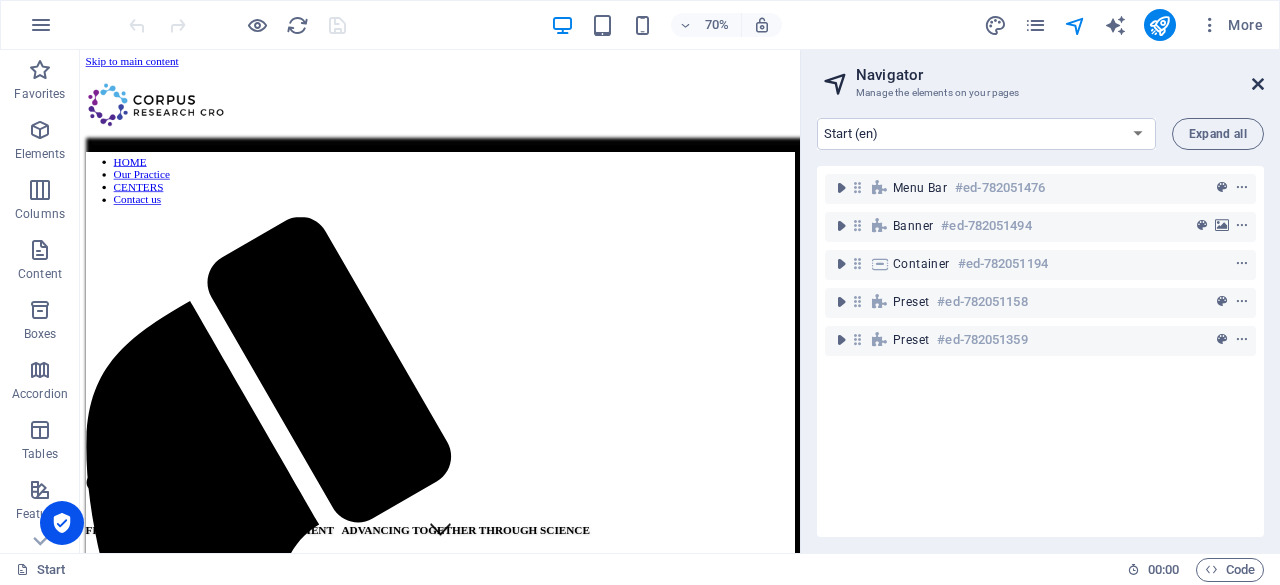 click at bounding box center (1258, 84) 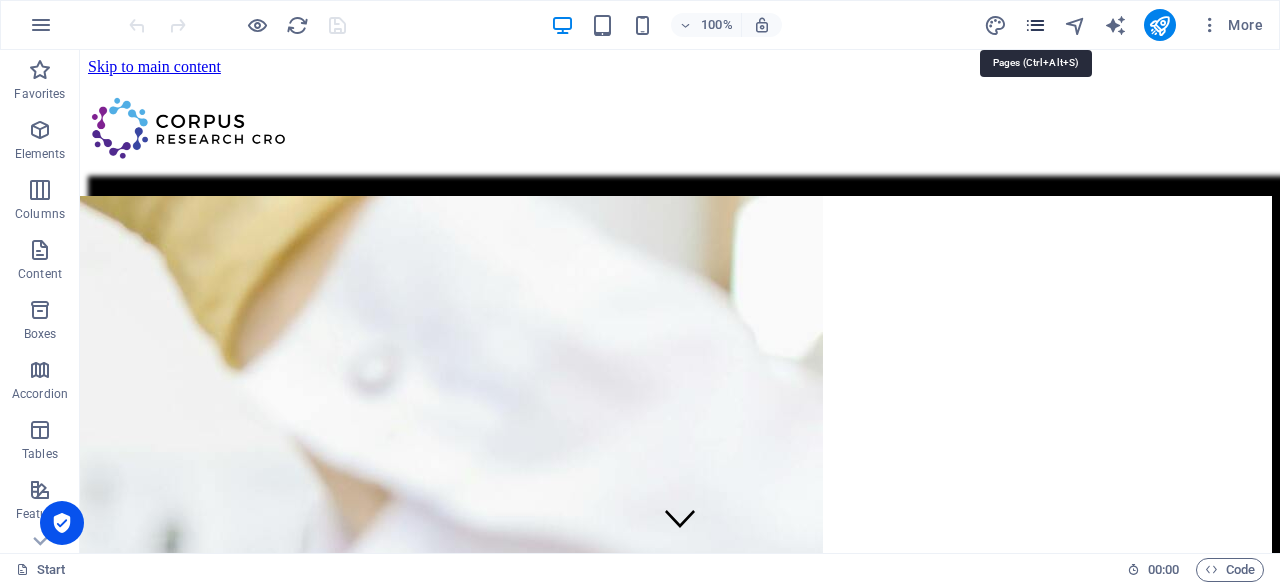 click at bounding box center (1035, 25) 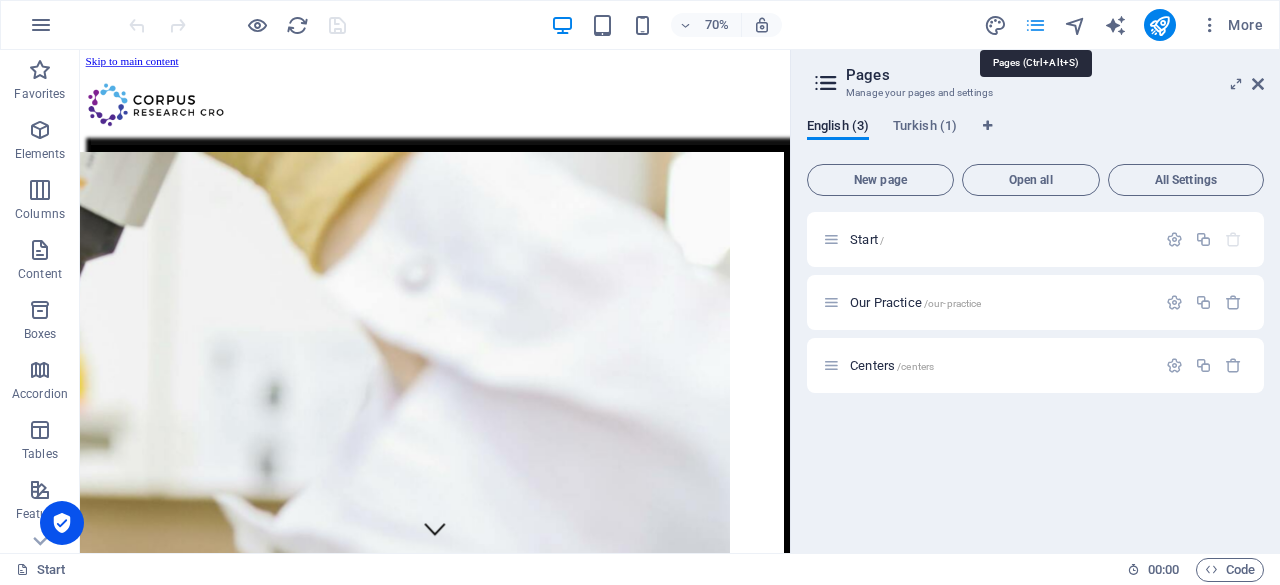 click at bounding box center (1035, 25) 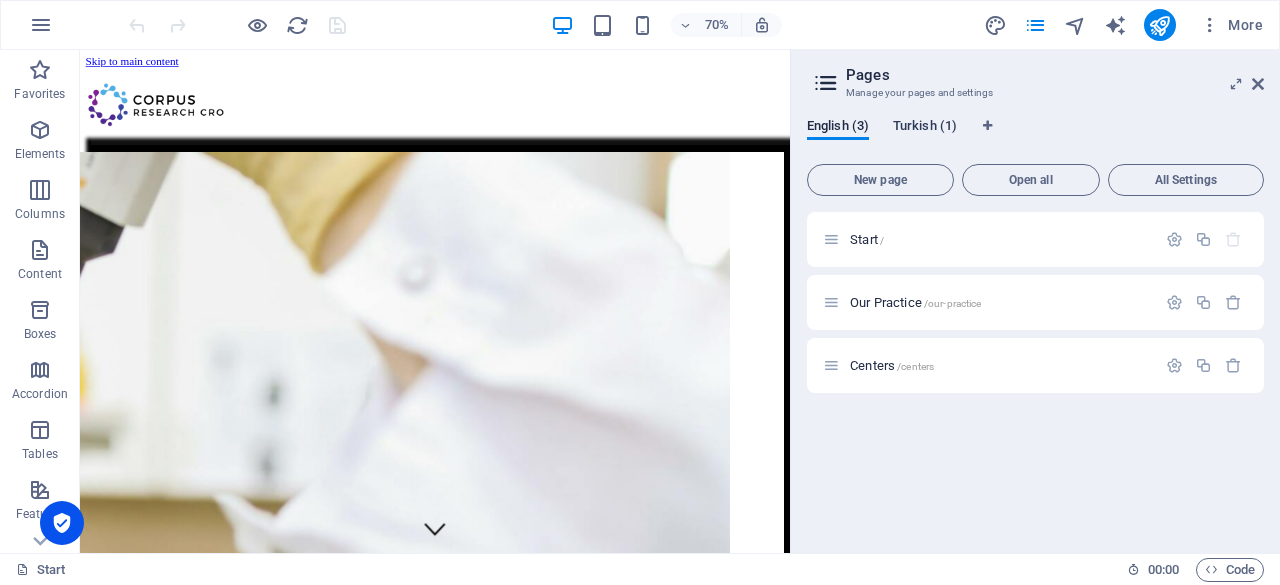 click on "Turkish (1)" at bounding box center [925, 128] 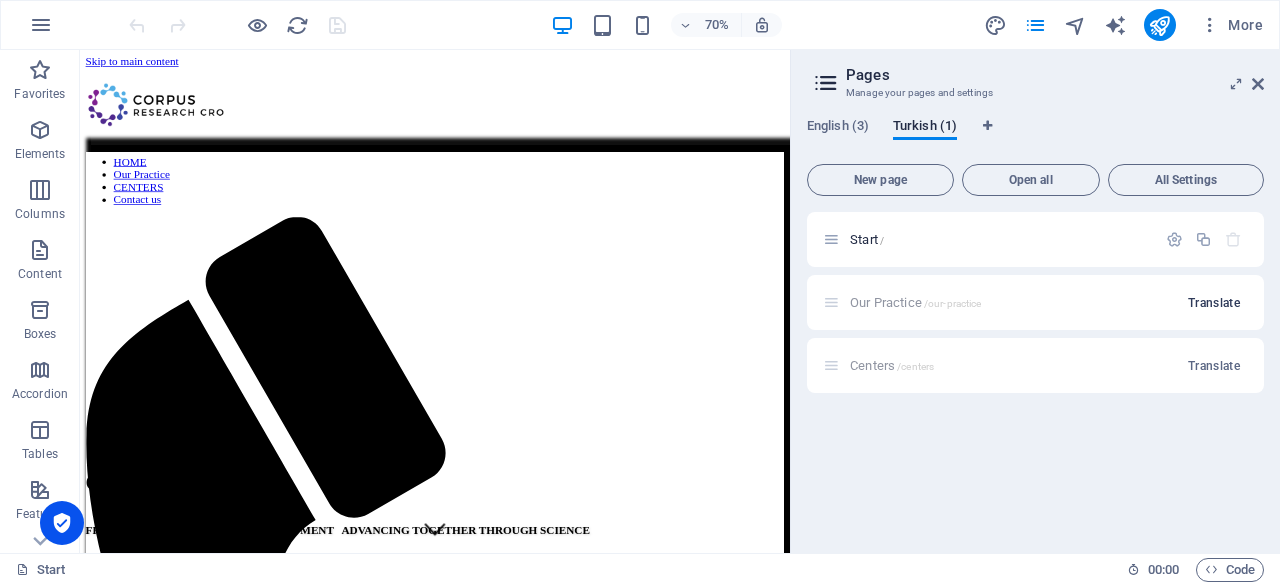 click on "Translate" at bounding box center [1214, 303] 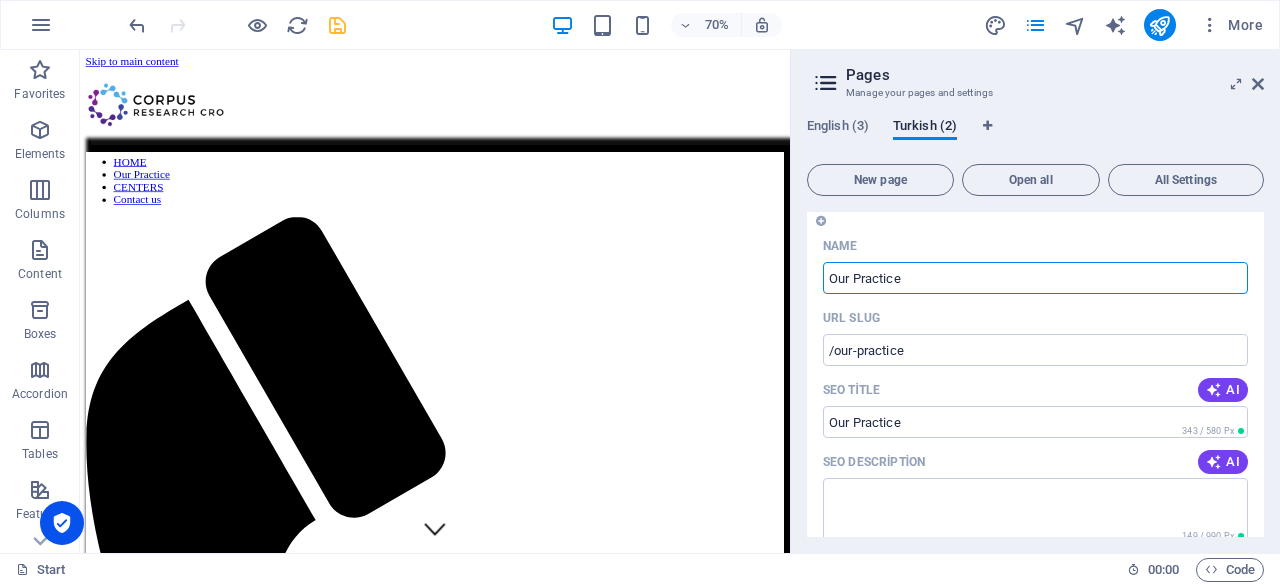 scroll, scrollTop: 0, scrollLeft: 0, axis: both 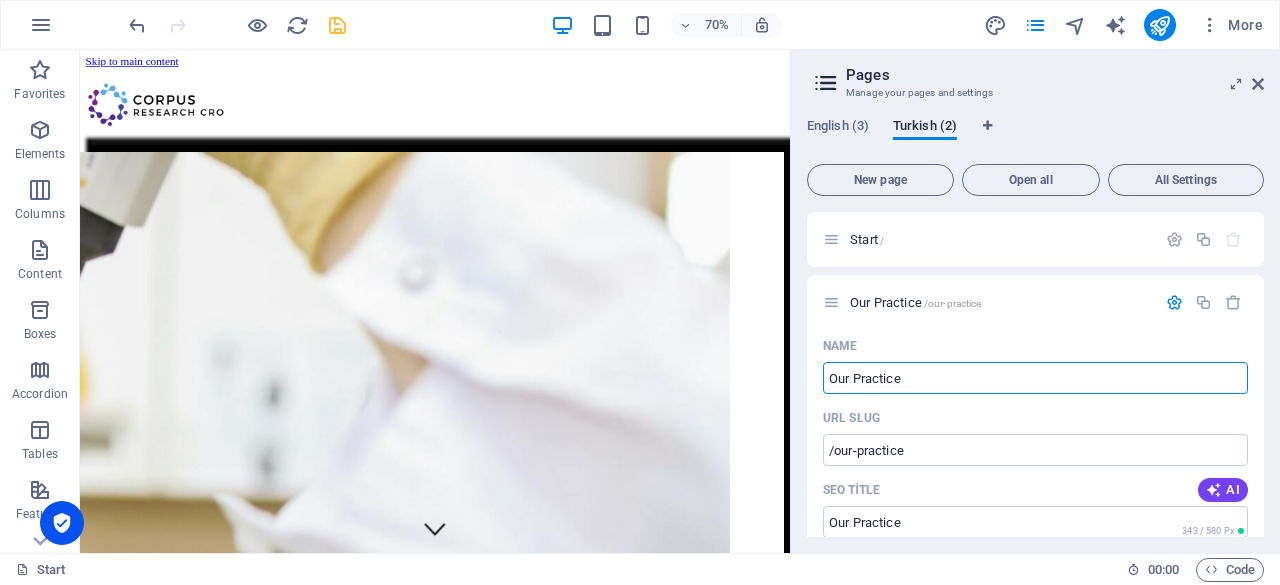 click on "/our-practice" at bounding box center [953, 303] 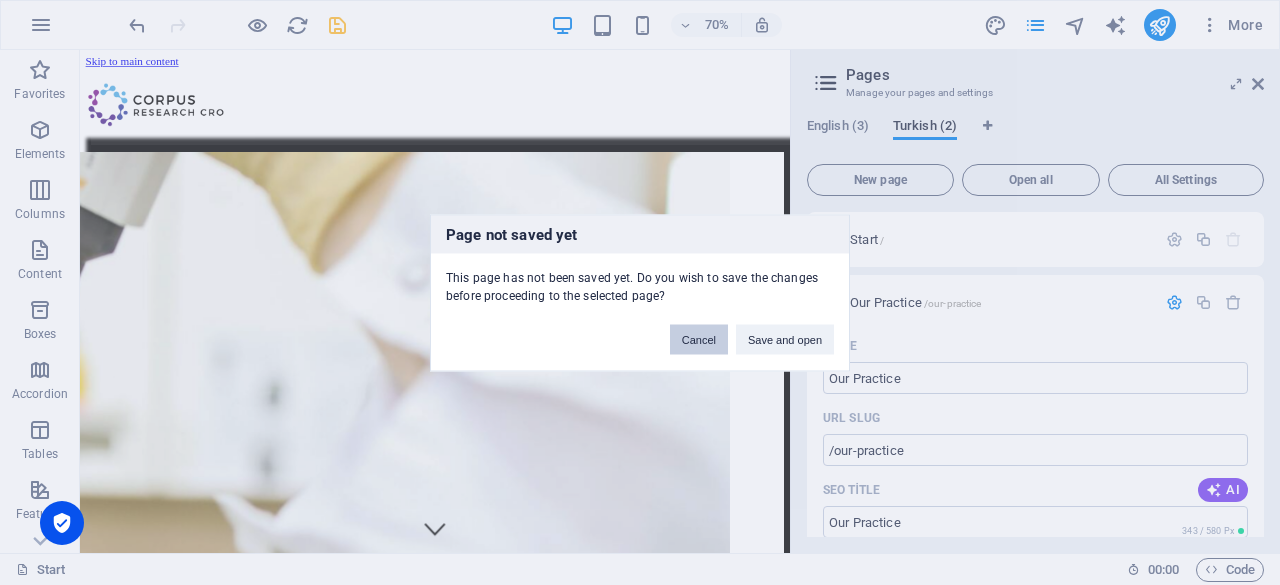 click on "Cancel" at bounding box center (699, 339) 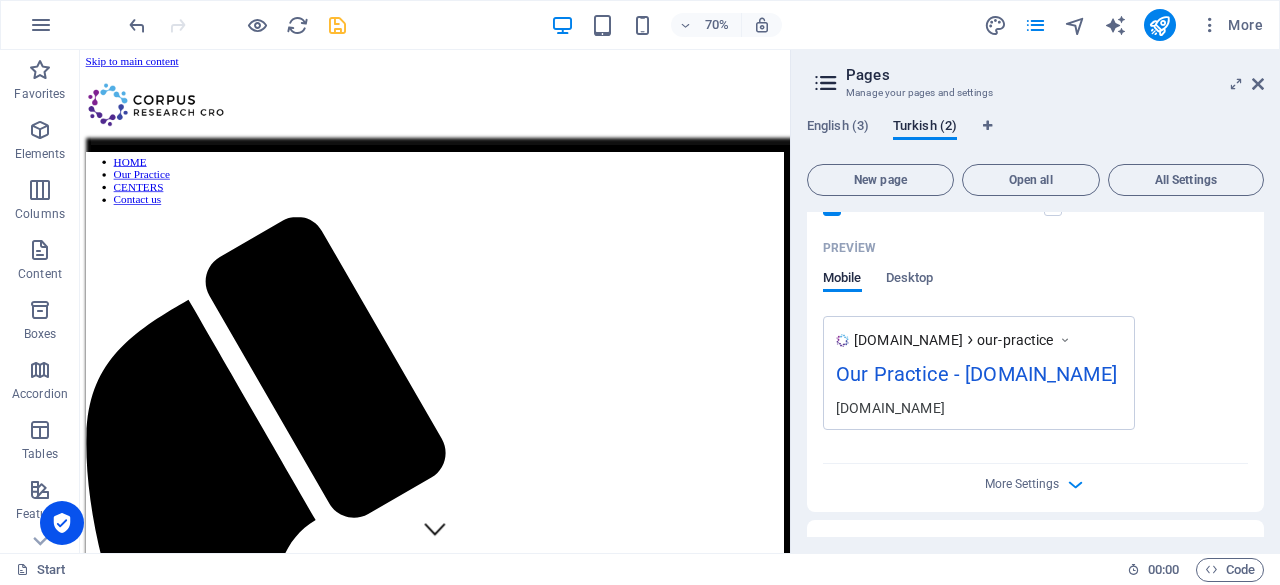scroll, scrollTop: 636, scrollLeft: 0, axis: vertical 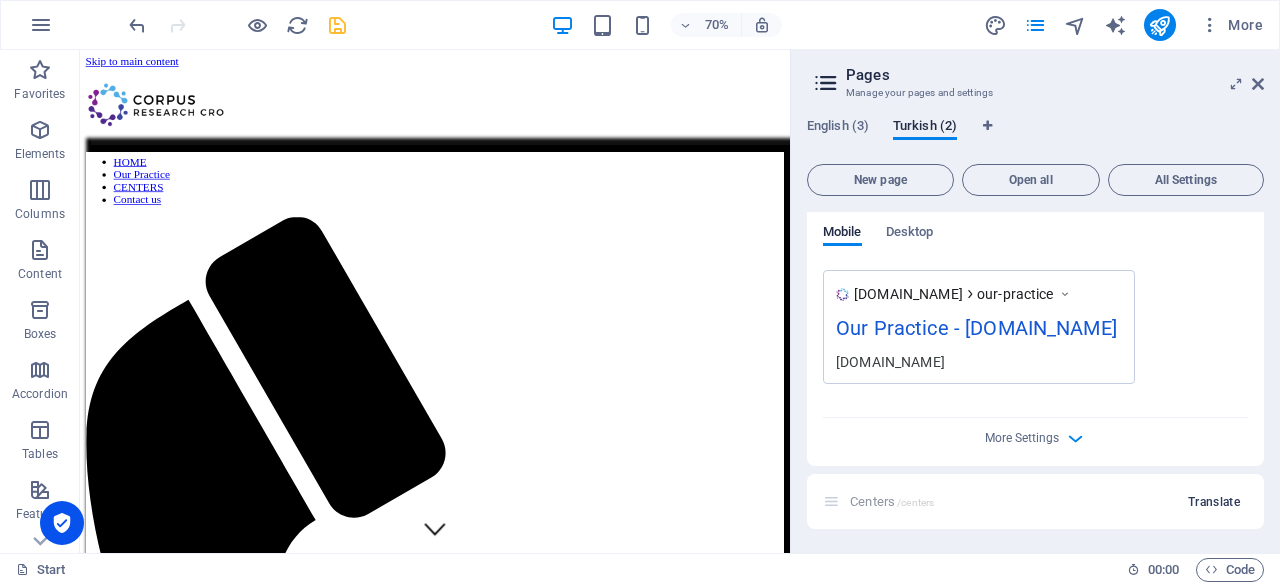click on "Translate" at bounding box center [1214, 502] 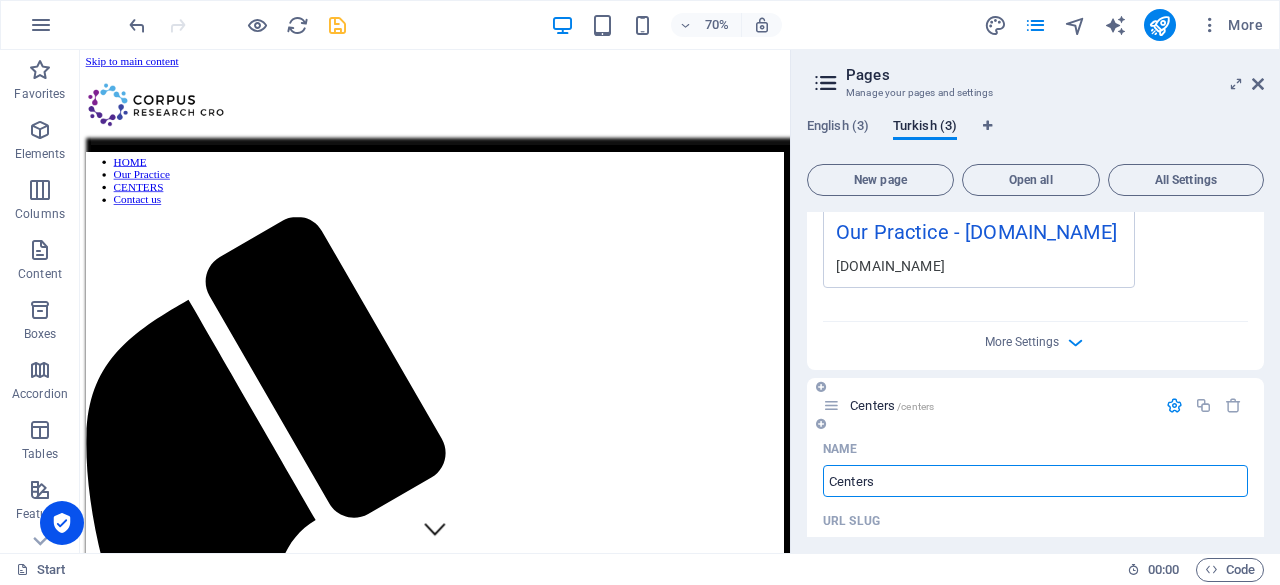 scroll, scrollTop: 687, scrollLeft: 0, axis: vertical 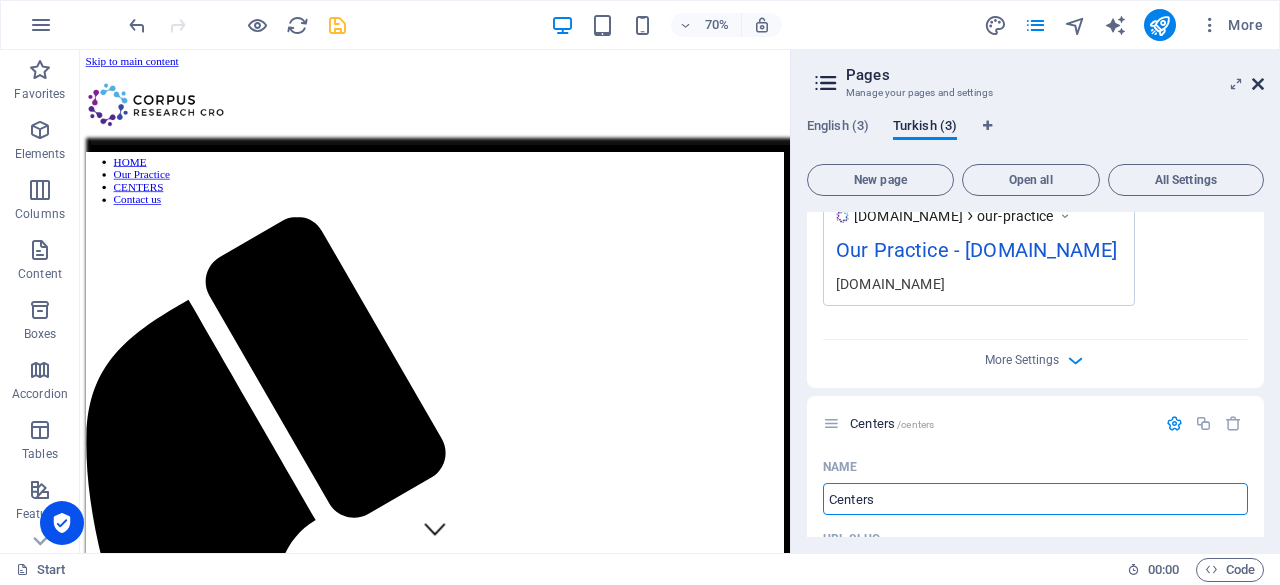 click at bounding box center [1258, 84] 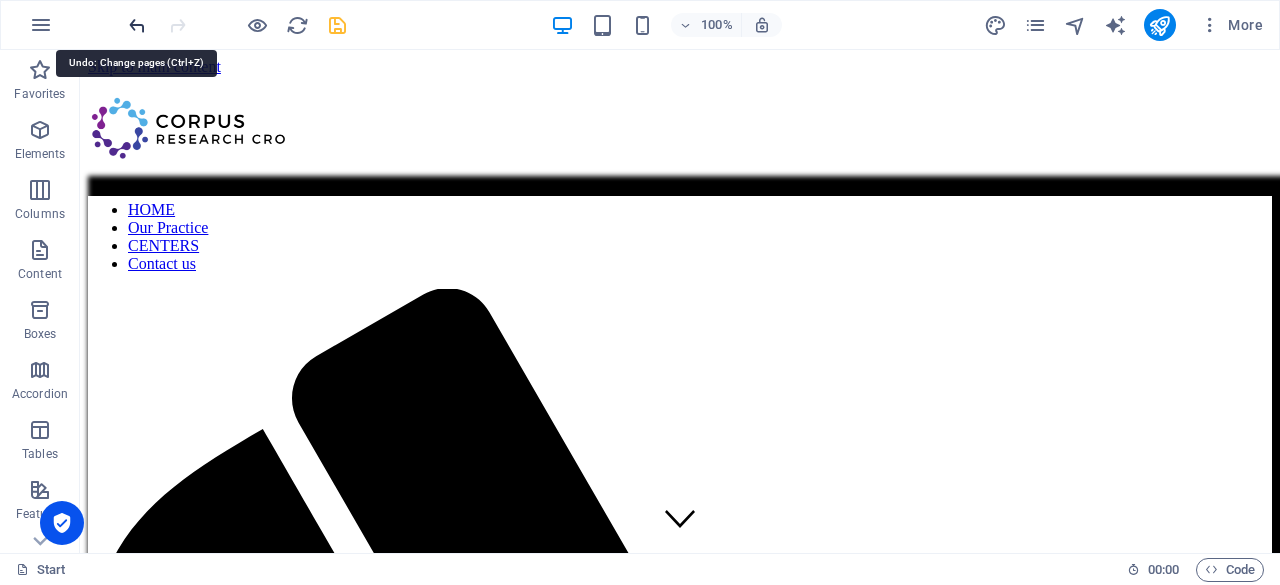 click at bounding box center [137, 25] 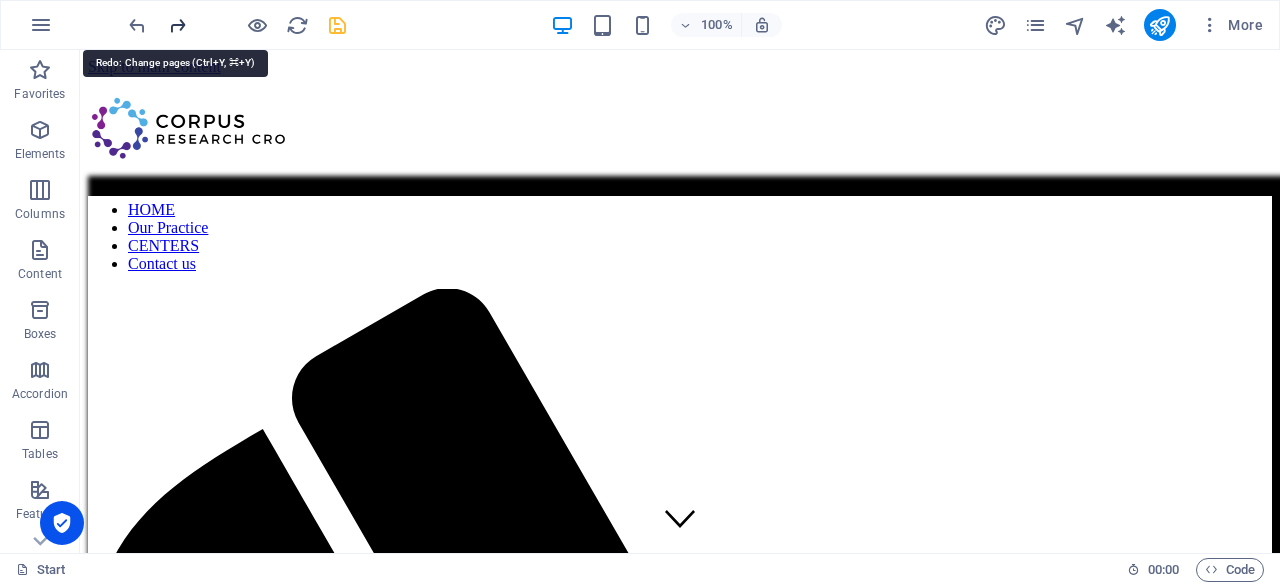 click at bounding box center [177, 25] 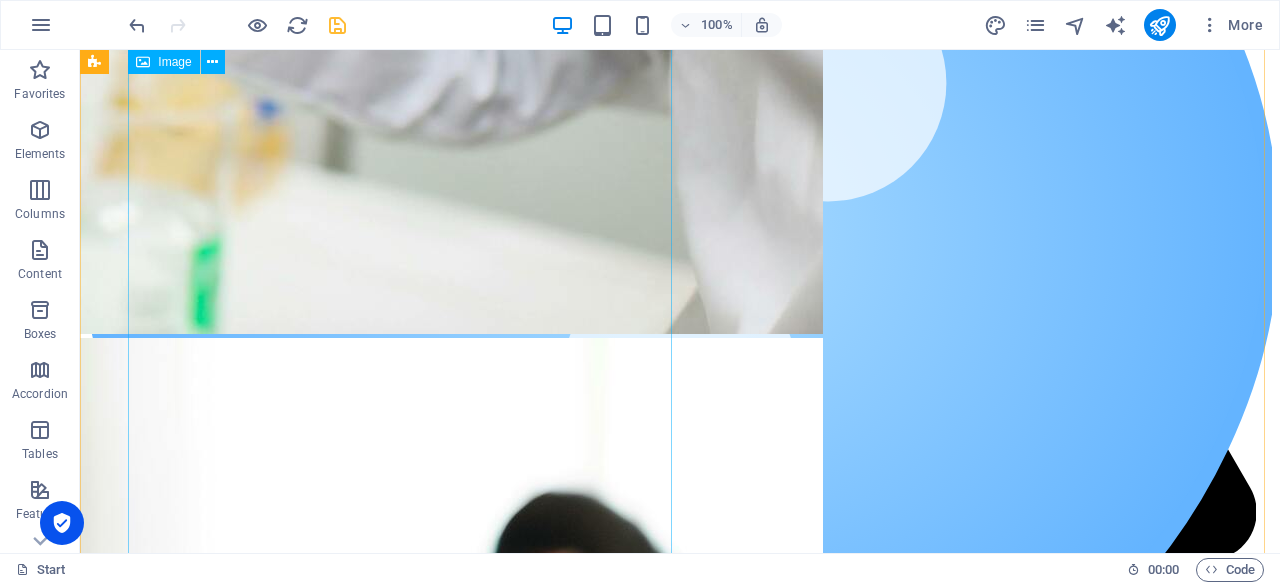 scroll, scrollTop: 1146, scrollLeft: 0, axis: vertical 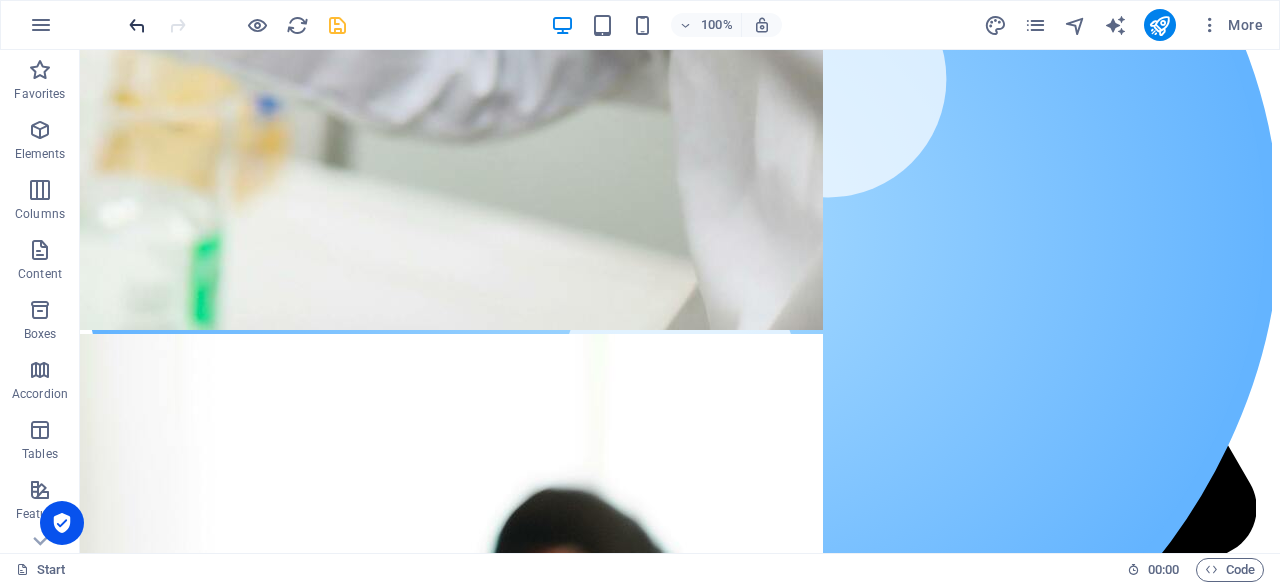 click at bounding box center (137, 25) 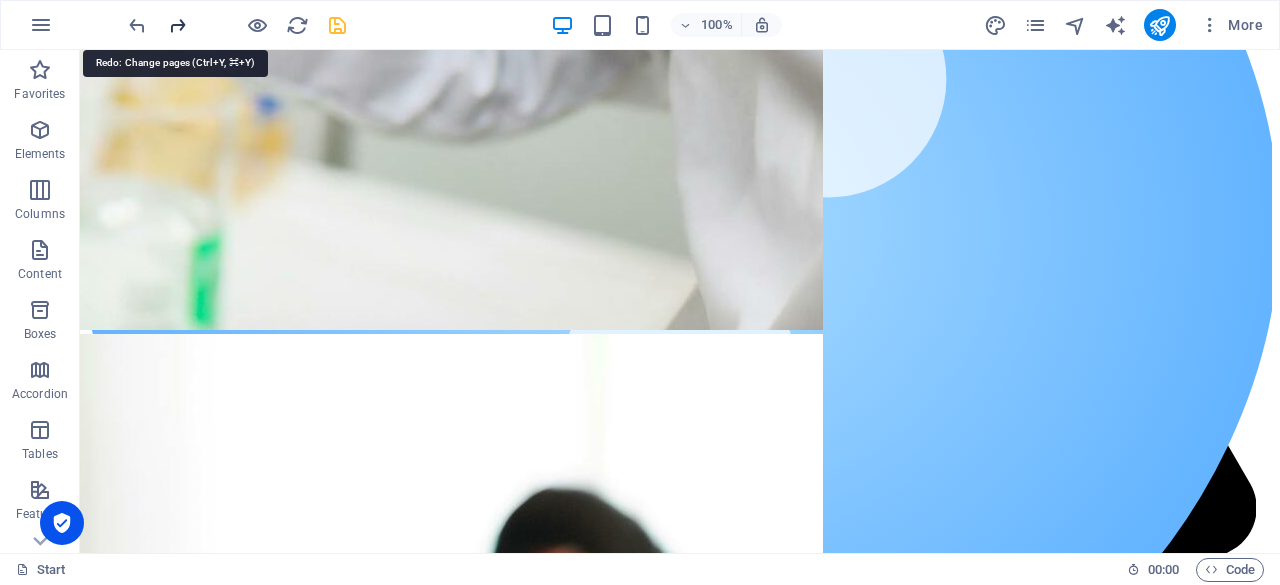 click at bounding box center (177, 25) 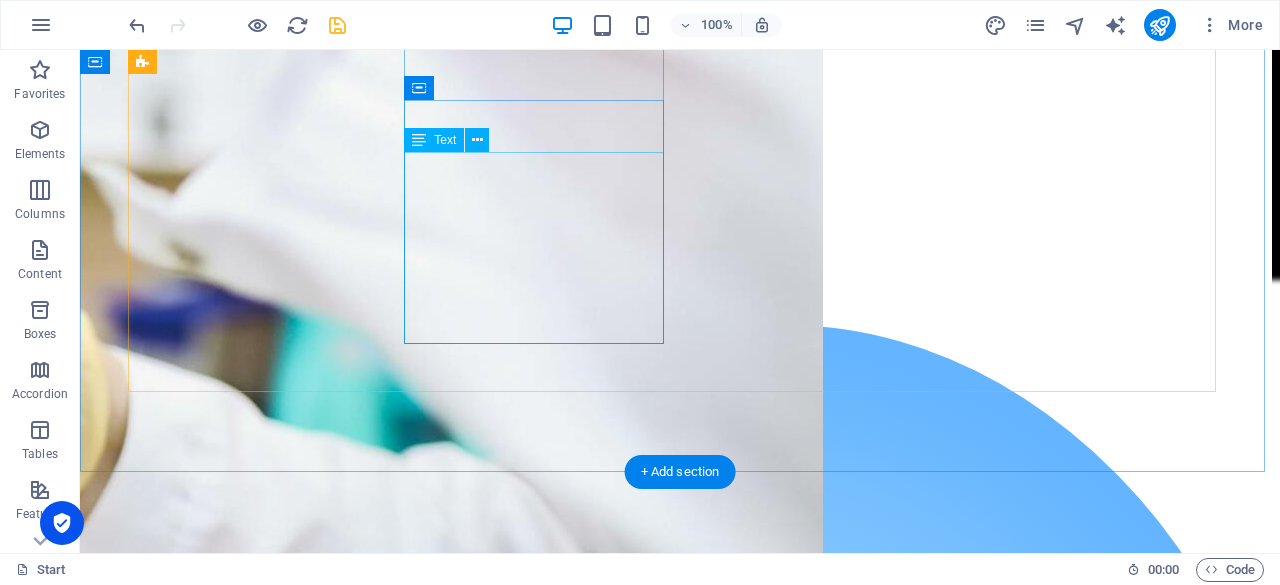 scroll, scrollTop: 443, scrollLeft: 0, axis: vertical 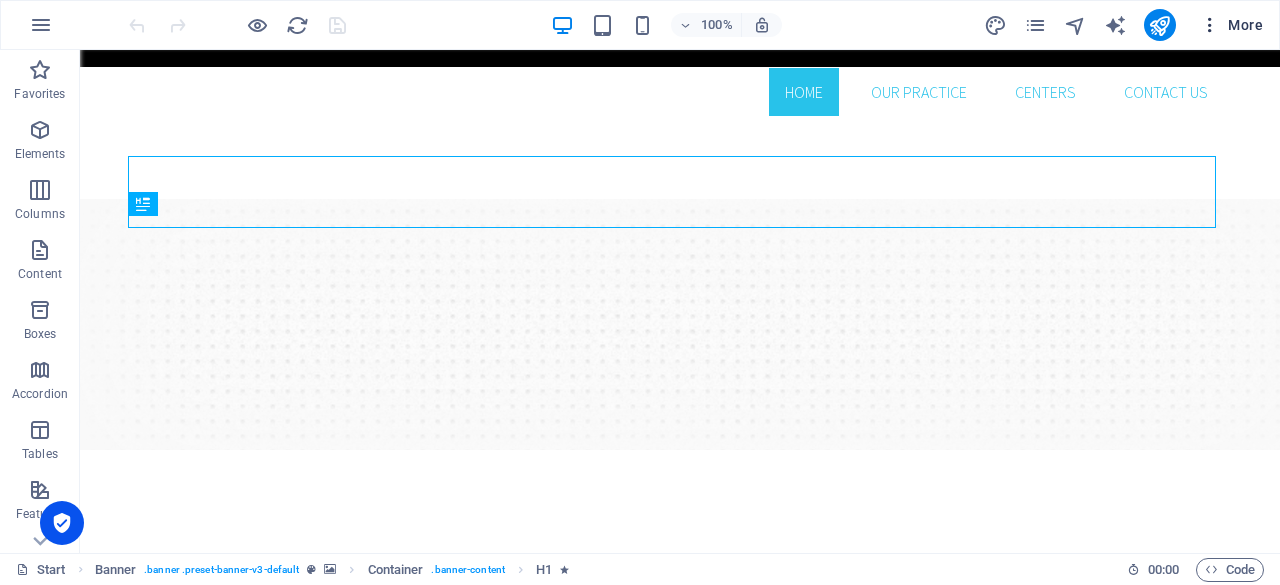 click at bounding box center [1210, 25] 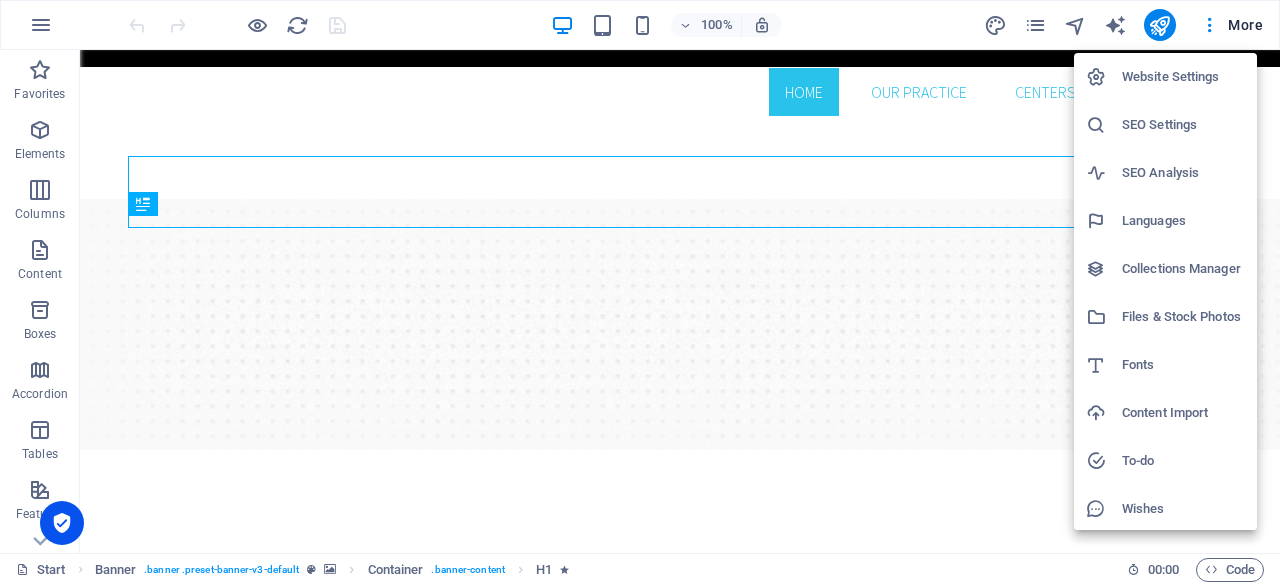click on "Languages" at bounding box center [1183, 221] 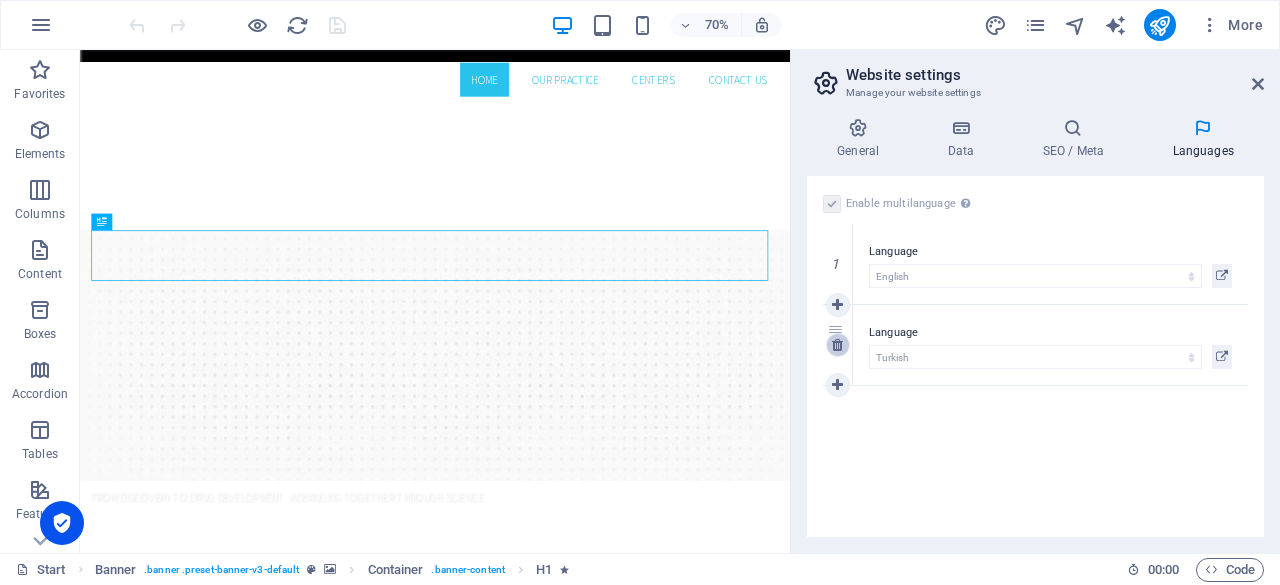 click at bounding box center [837, 345] 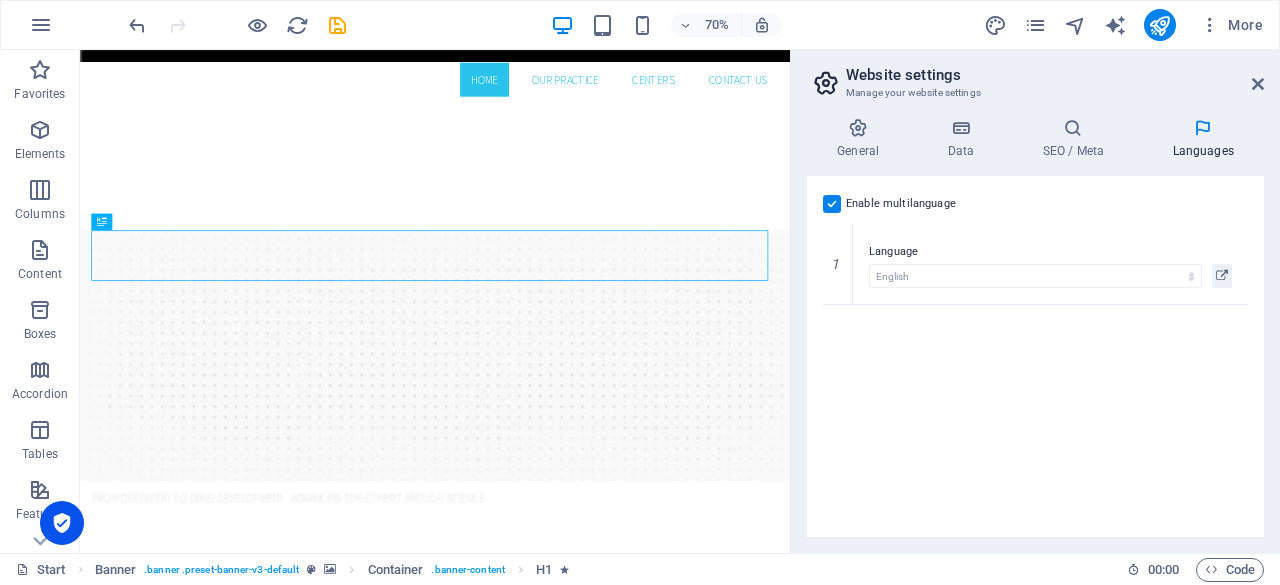click on "Website settings" at bounding box center (1055, 75) 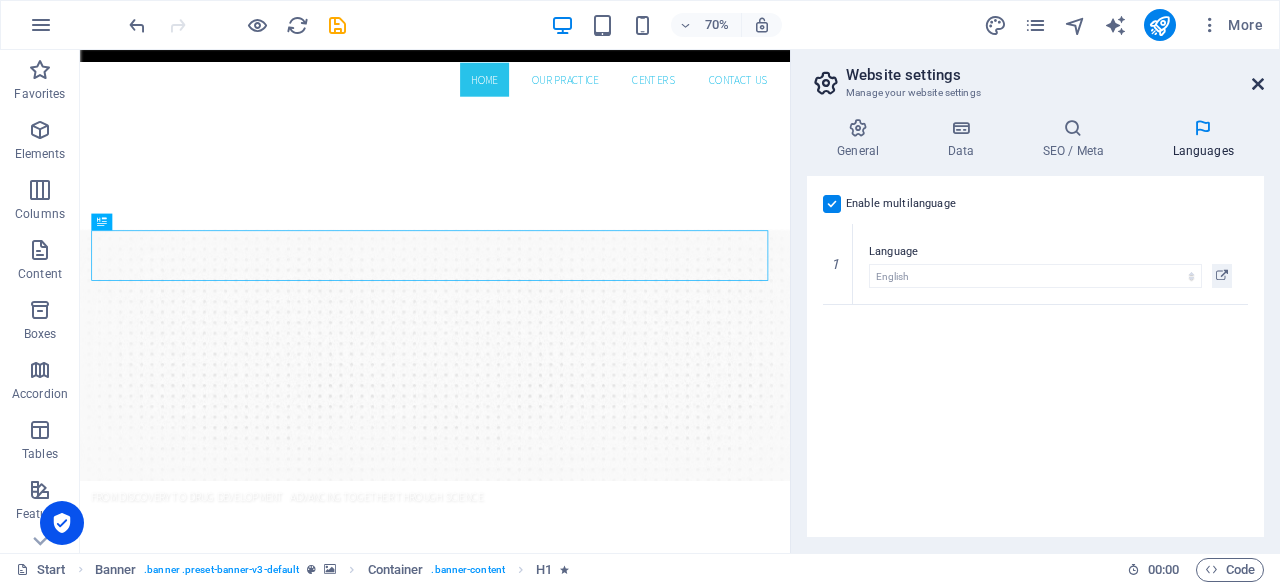 click at bounding box center (1258, 84) 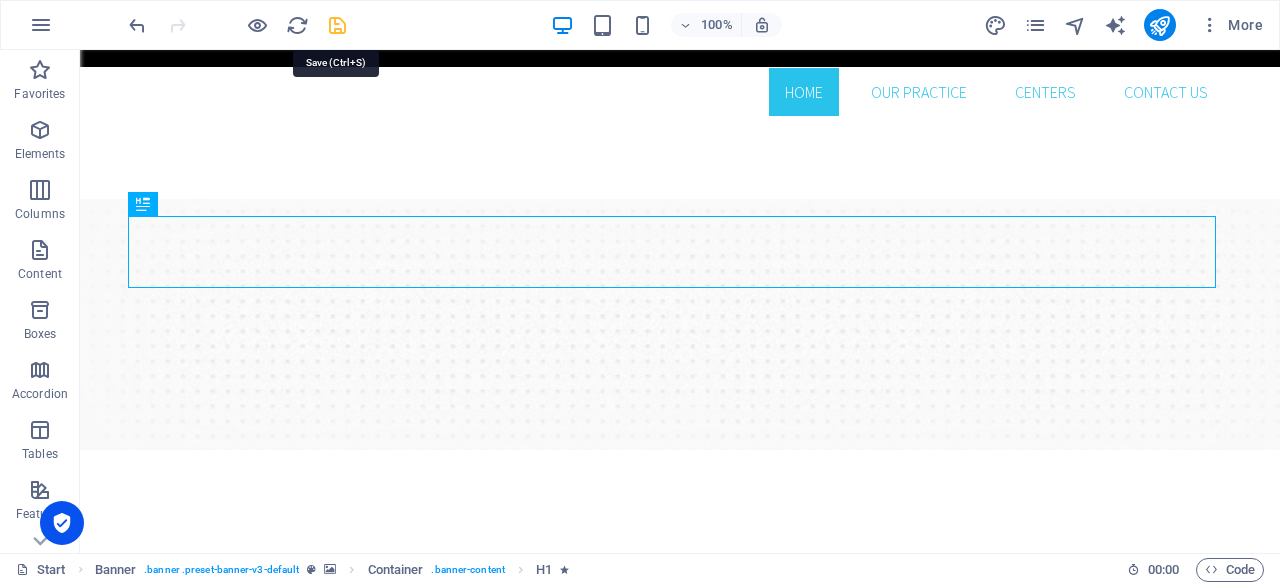 click at bounding box center (337, 25) 